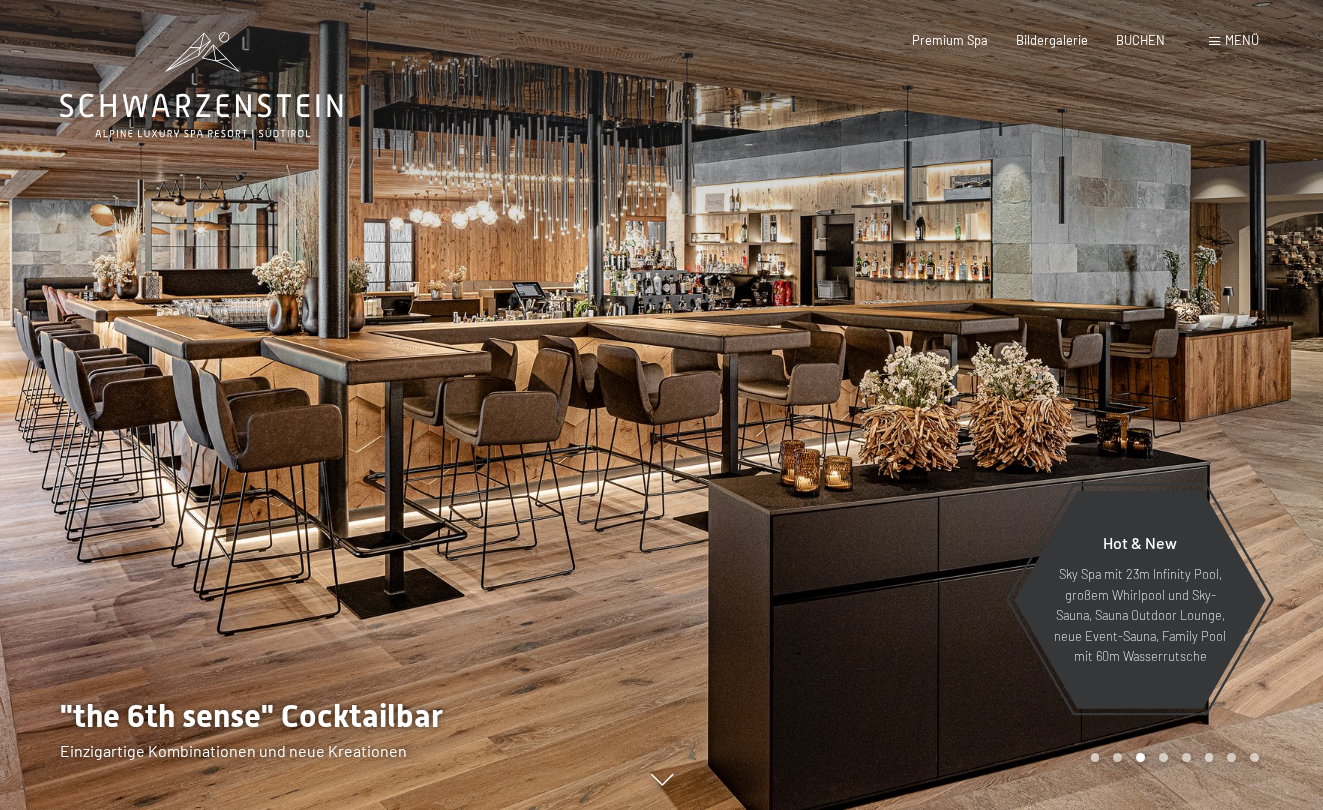 scroll, scrollTop: -45, scrollLeft: 0, axis: vertical 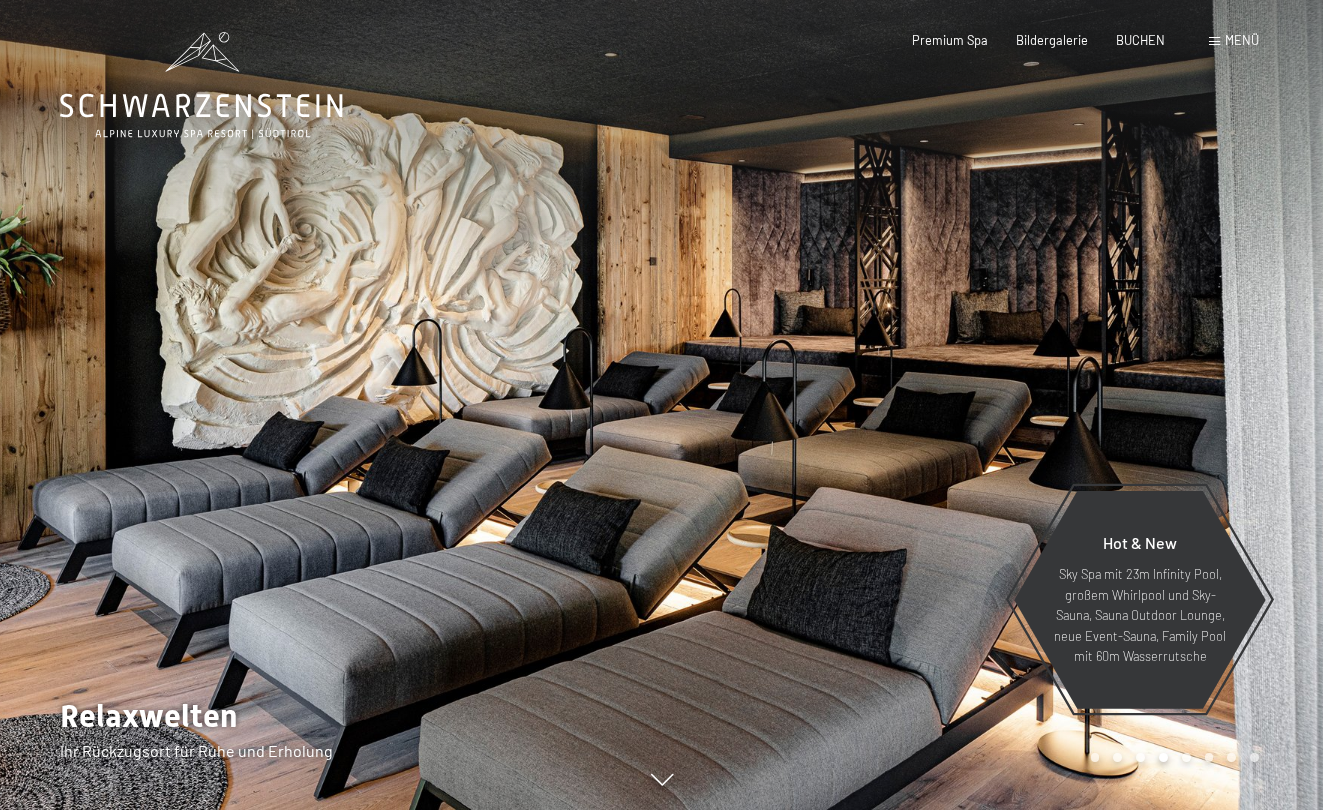 click at bounding box center [993, 405] 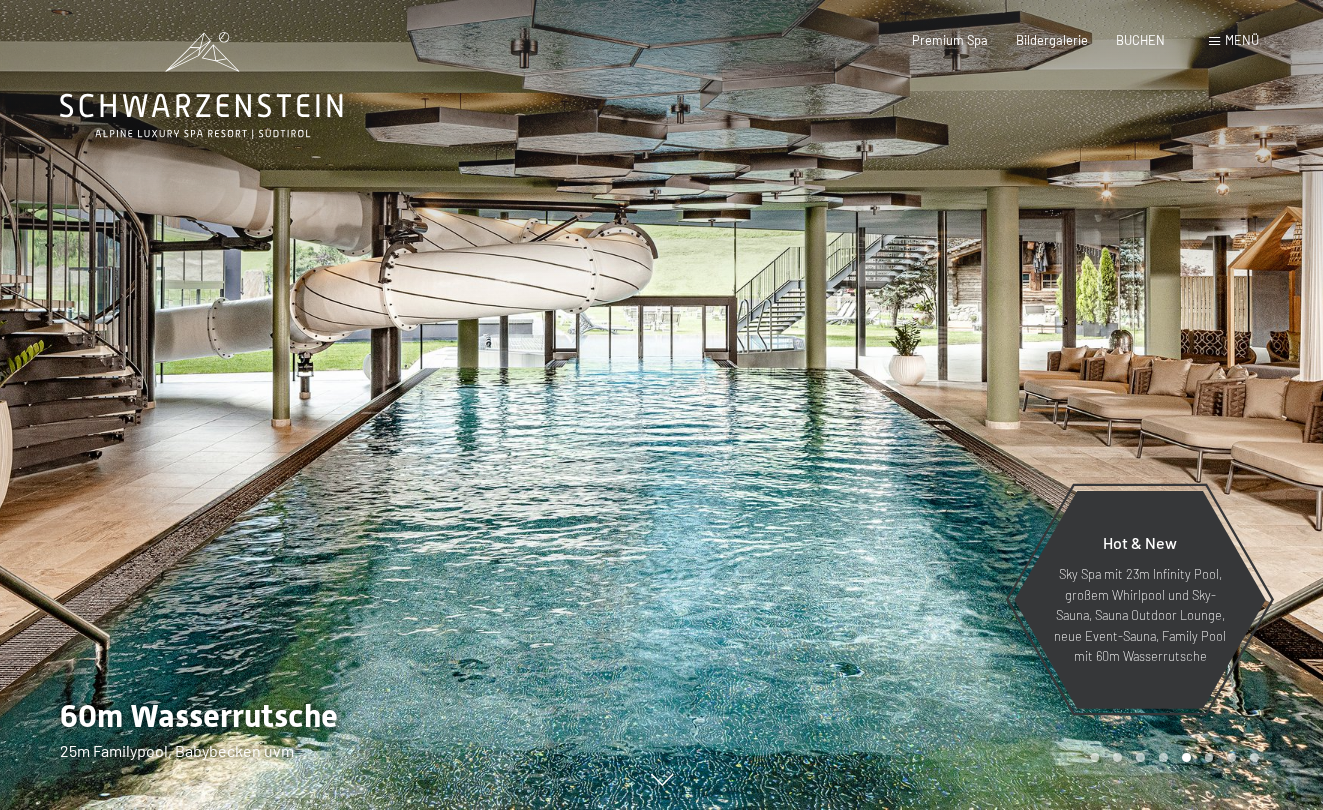 click at bounding box center [993, 405] 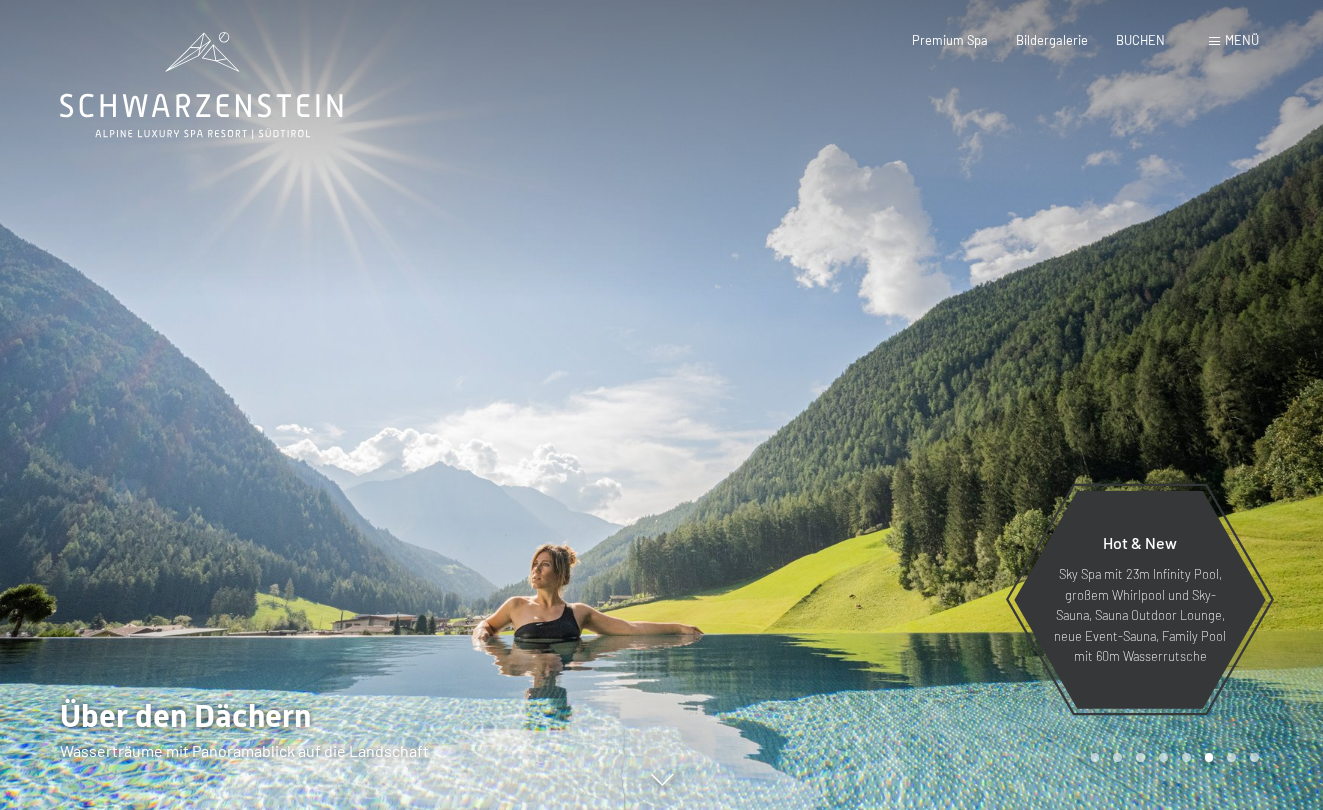 click at bounding box center (993, 405) 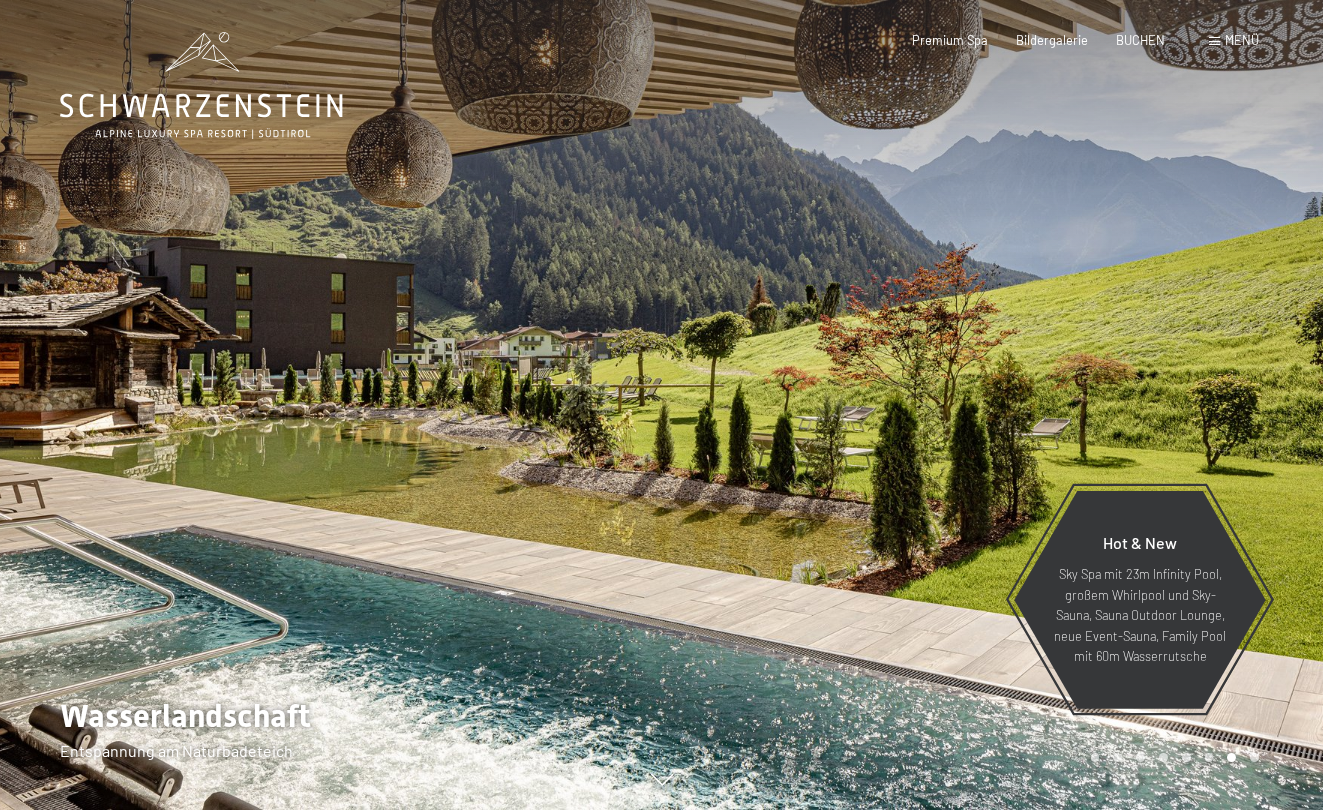 click at bounding box center [993, 405] 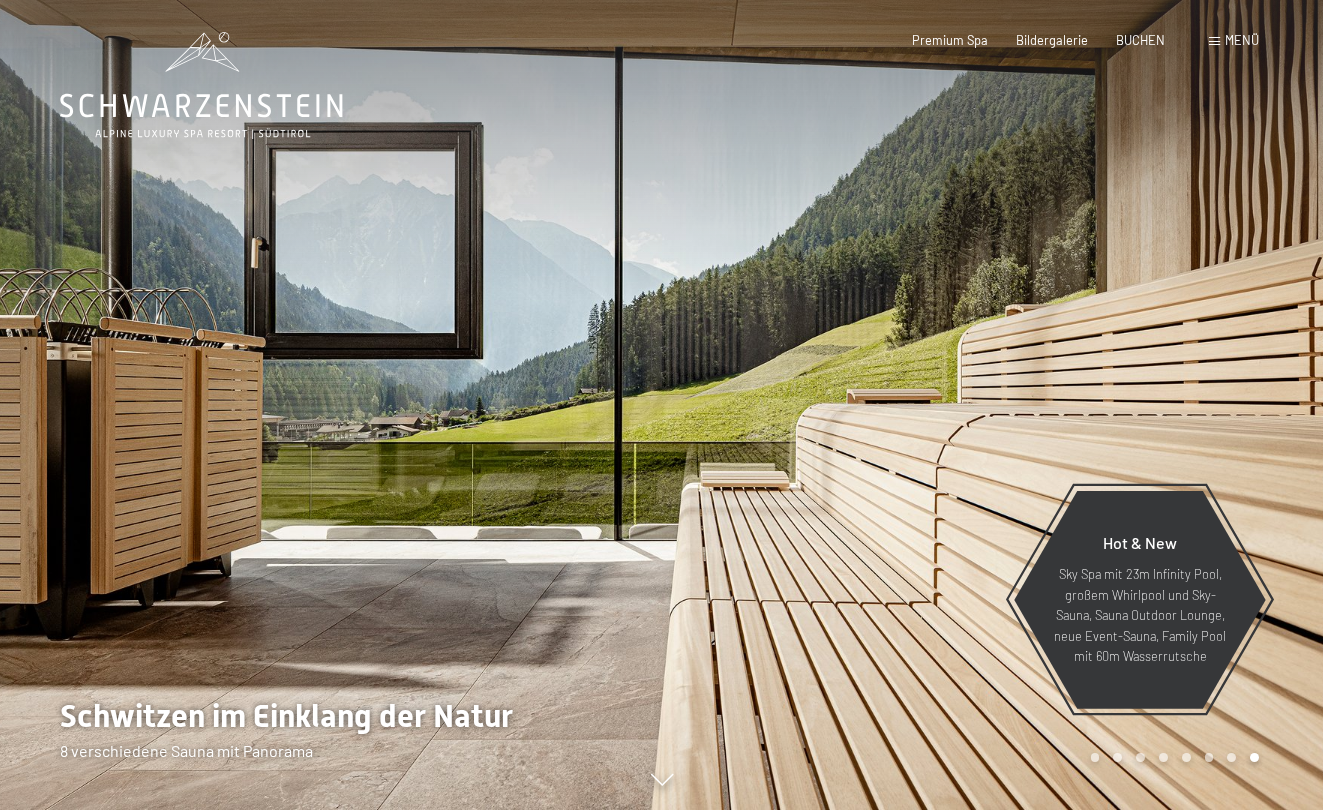 click at bounding box center [993, 405] 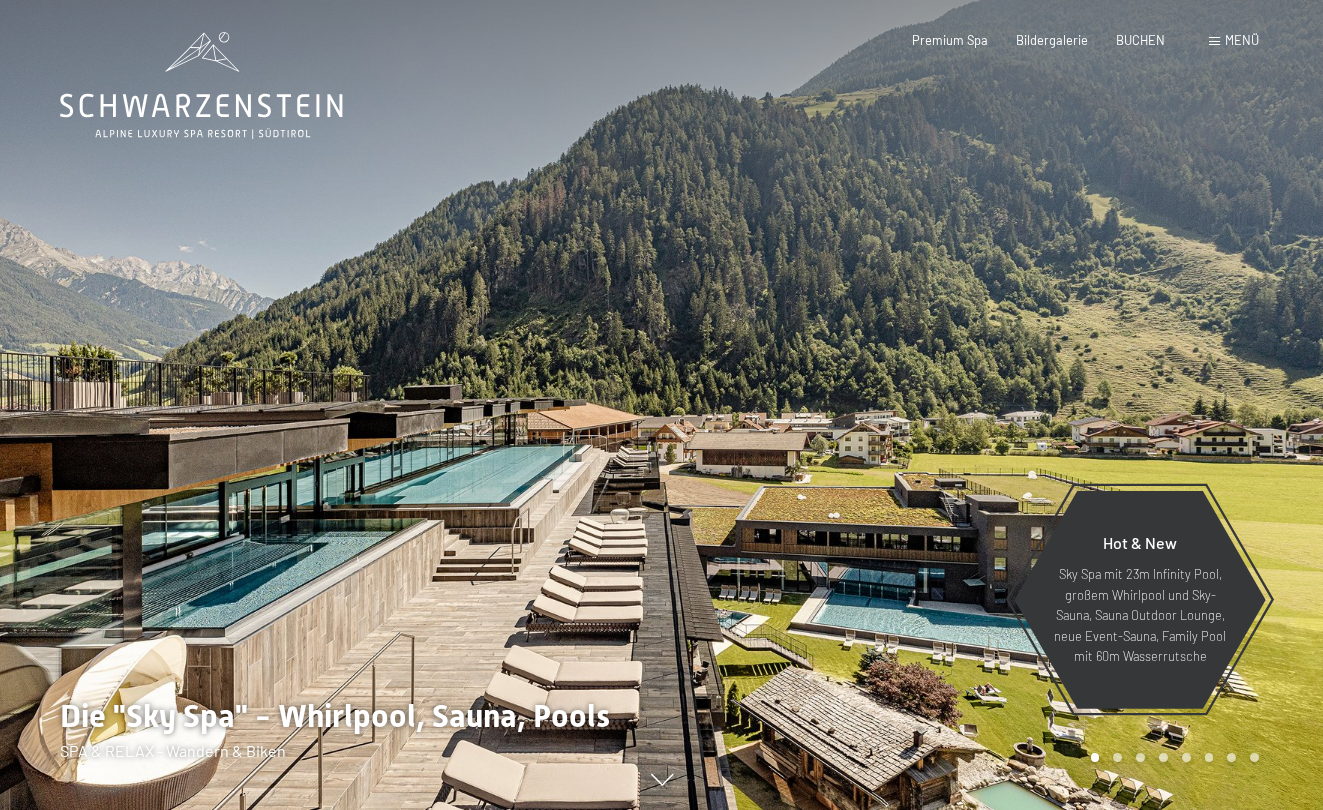 click at bounding box center [993, 405] 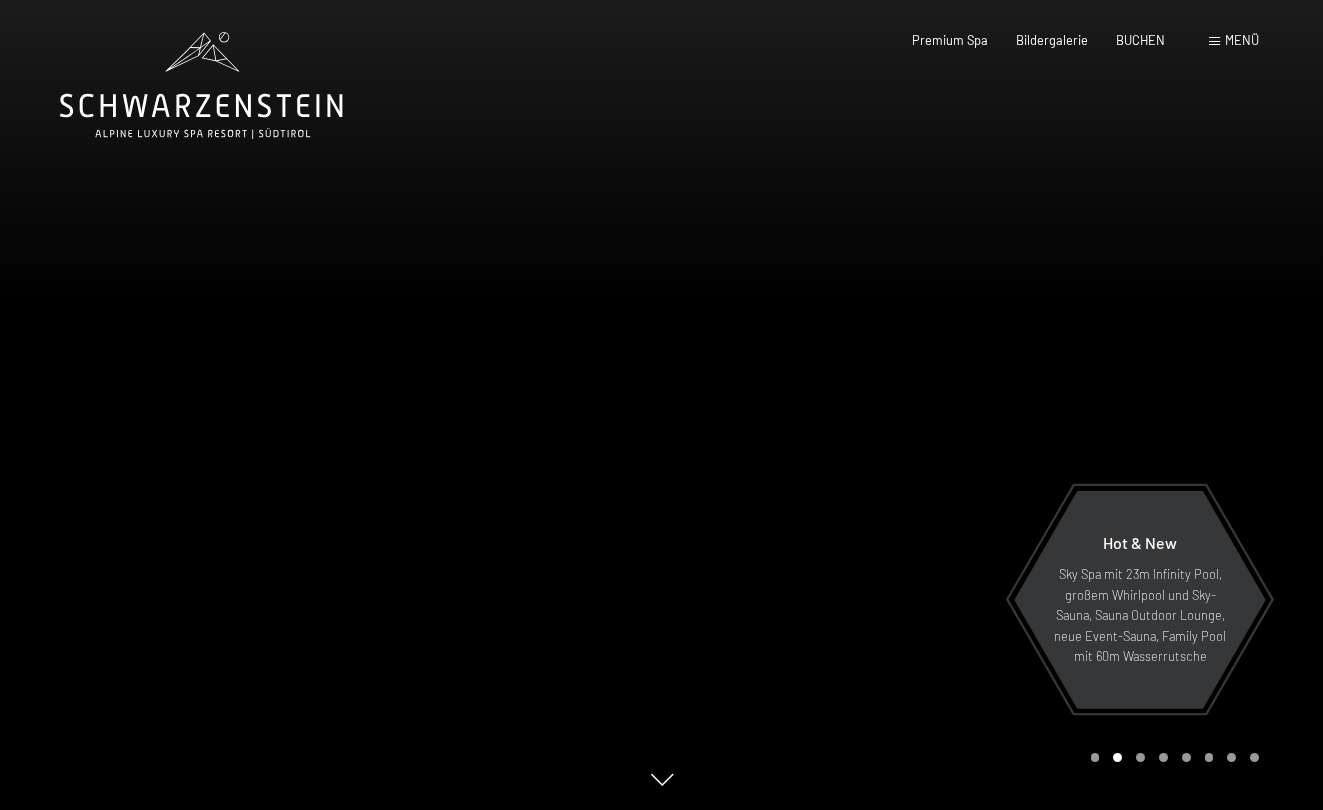 click at bounding box center (993, 405) 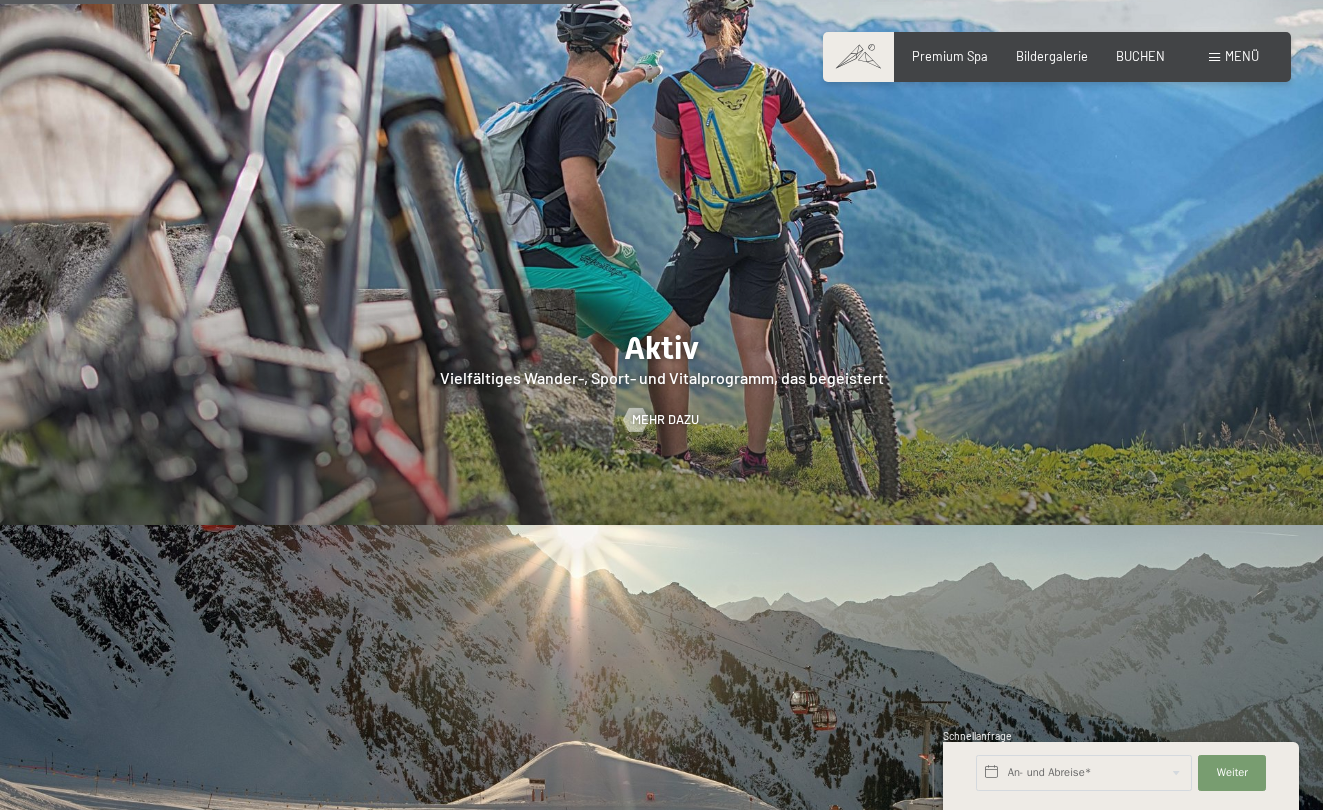 scroll, scrollTop: 3377, scrollLeft: 0, axis: vertical 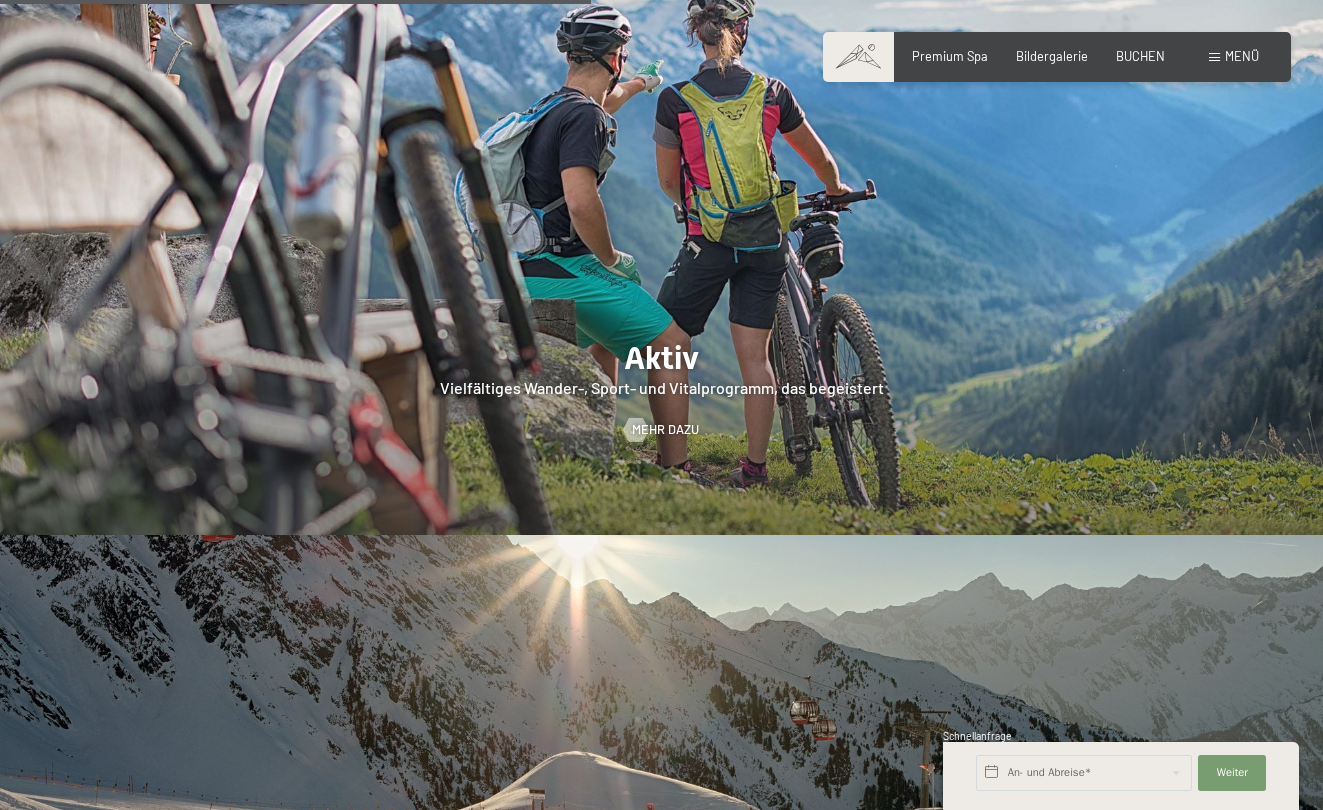 click at bounding box center [661, 251] 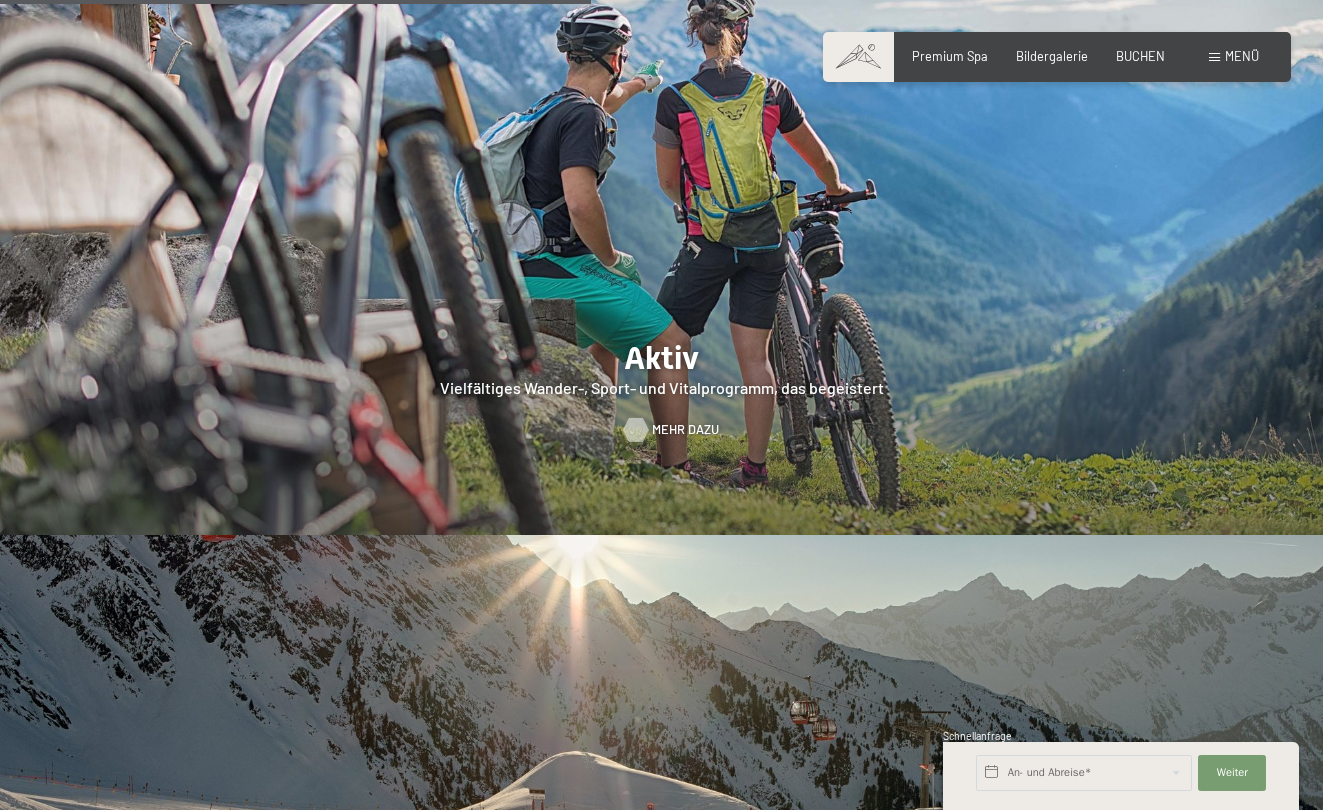 click on "Mehr dazu" at bounding box center [685, 430] 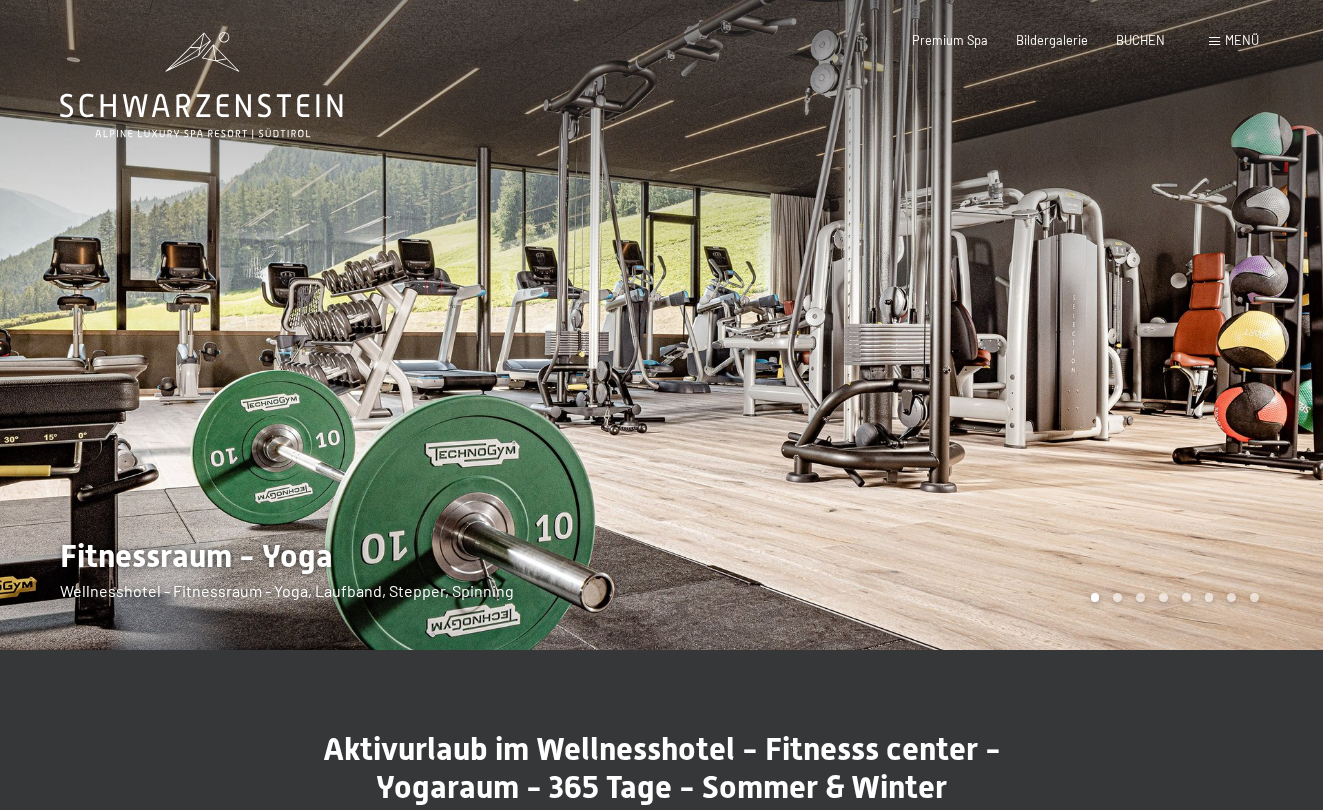 scroll, scrollTop: 0, scrollLeft: 0, axis: both 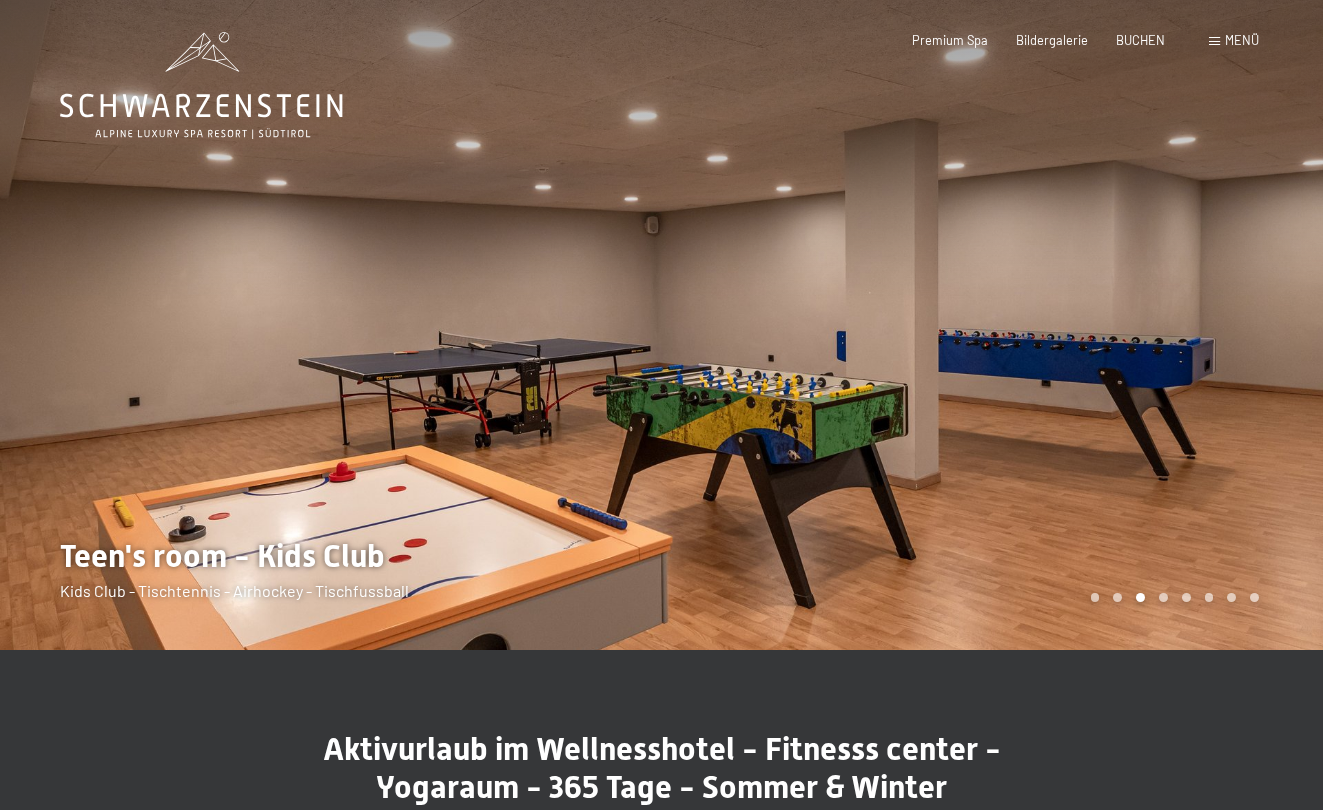 click at bounding box center [331, 325] 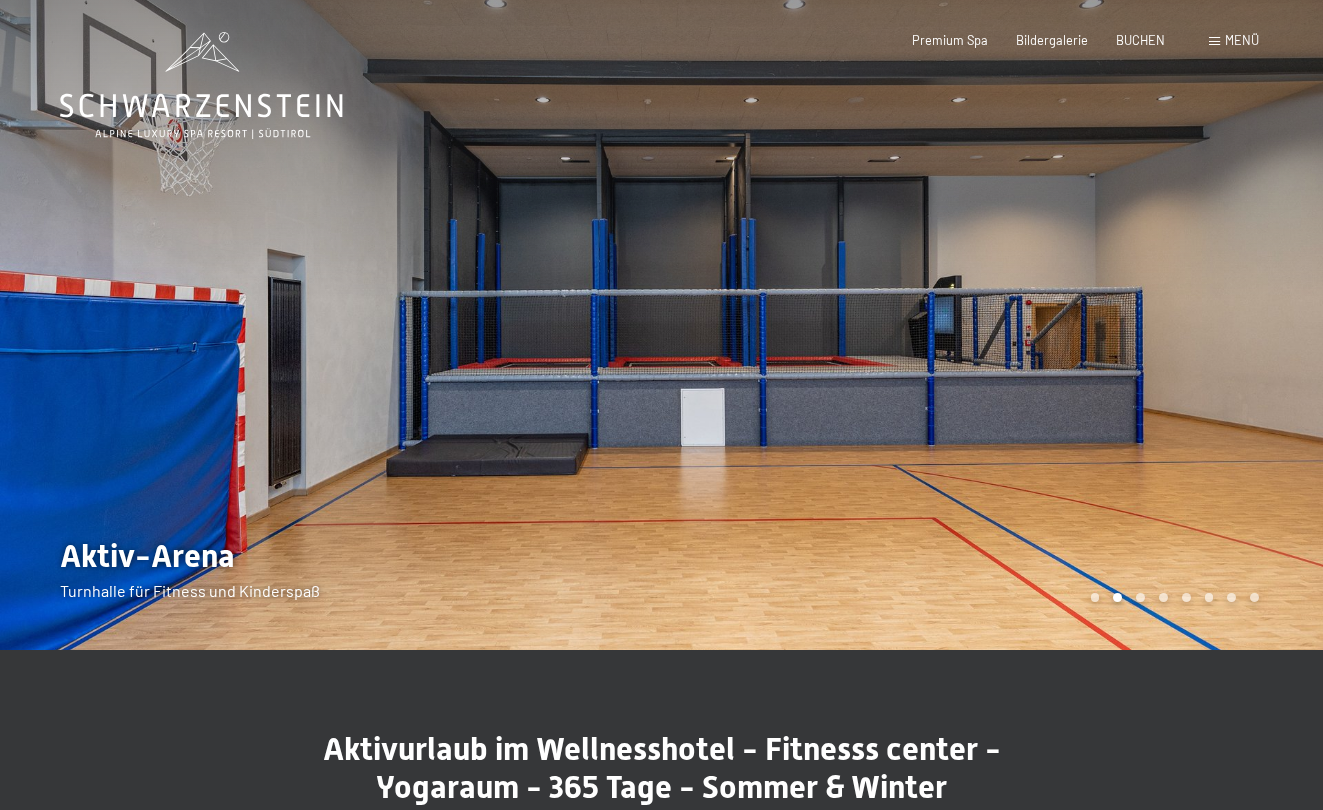 click at bounding box center (993, 325) 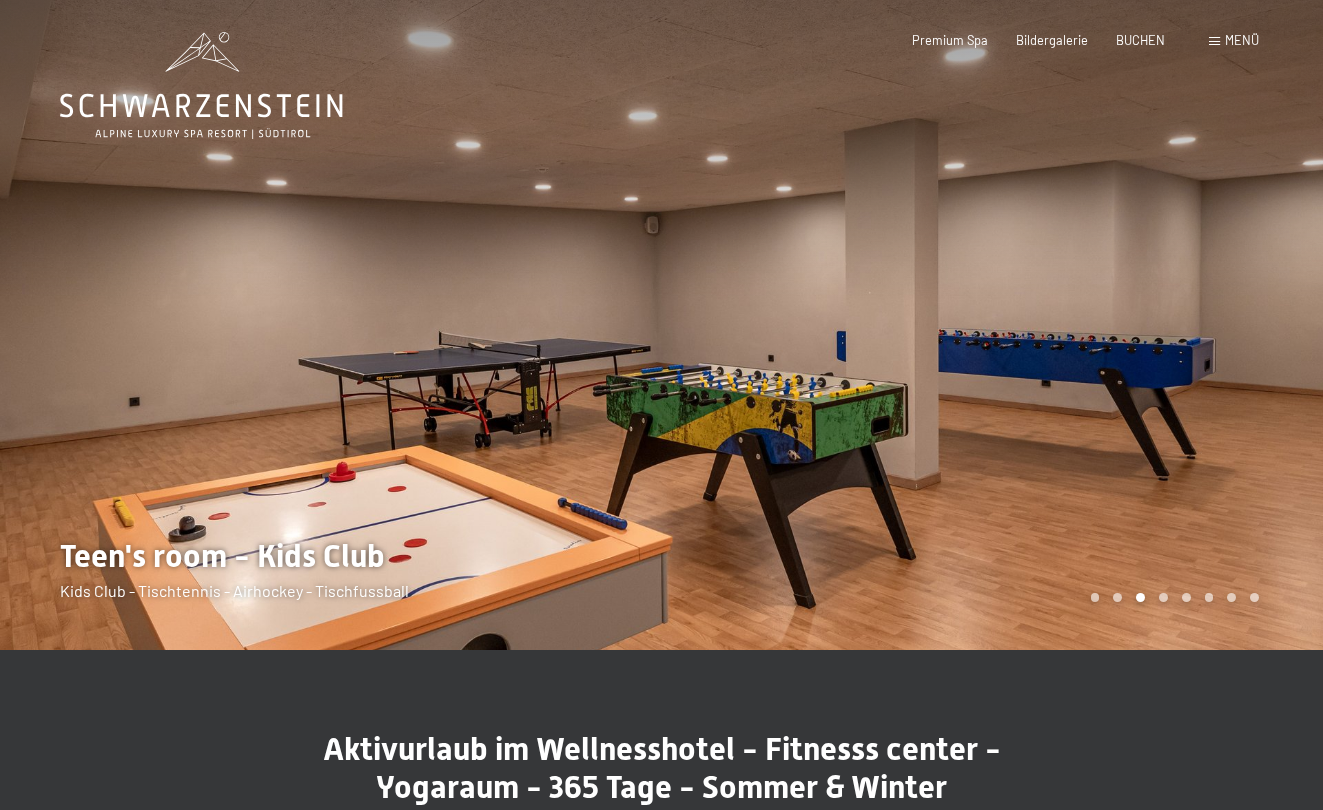 click at bounding box center [993, 325] 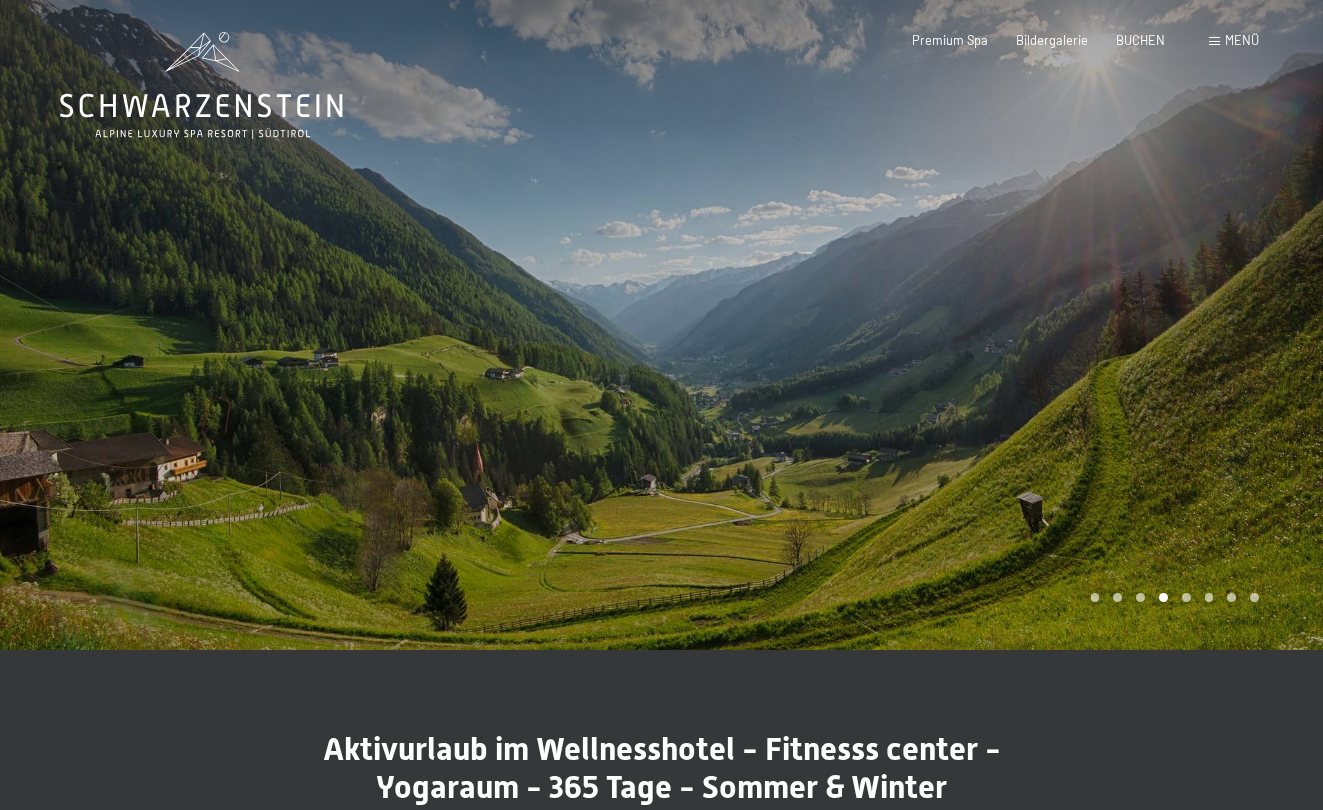 click at bounding box center [993, 325] 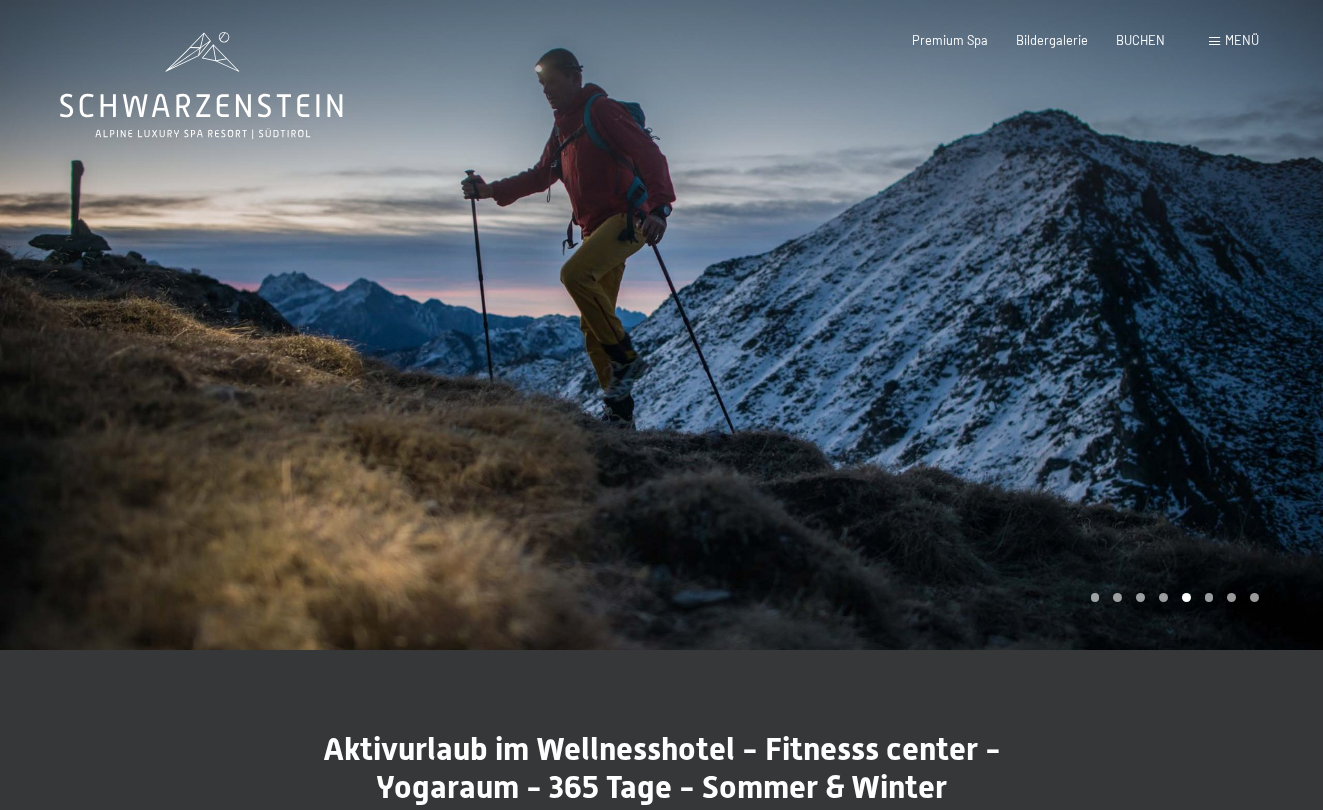 click at bounding box center (993, 325) 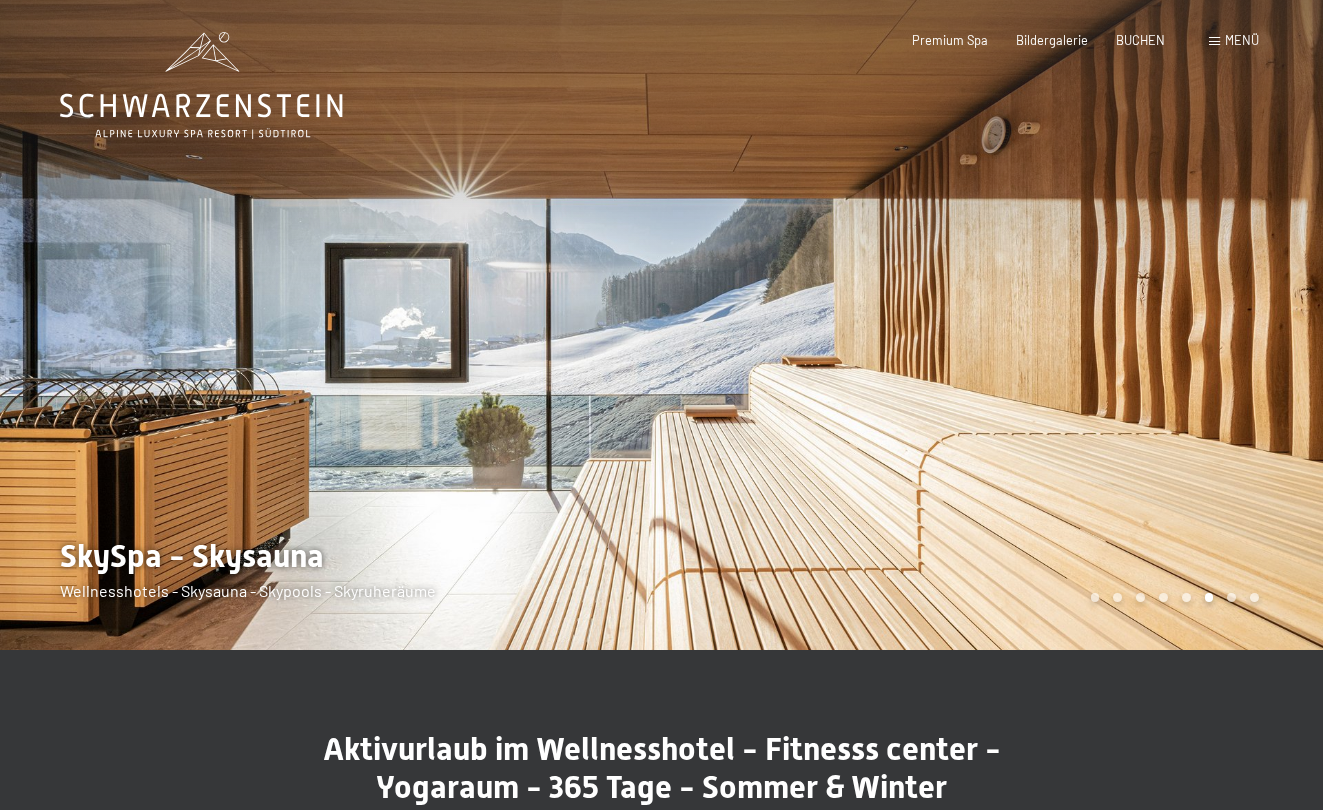 click at bounding box center [993, 325] 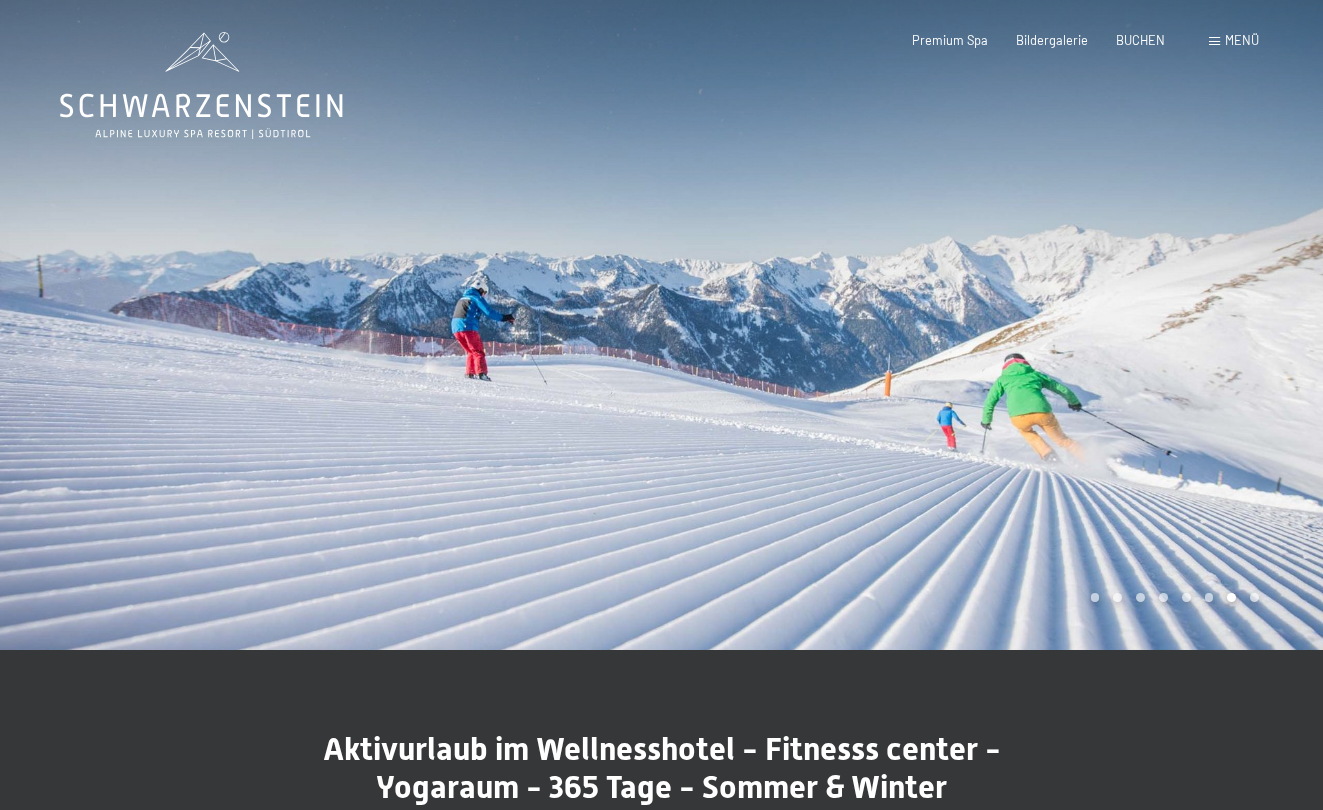 click at bounding box center (993, 325) 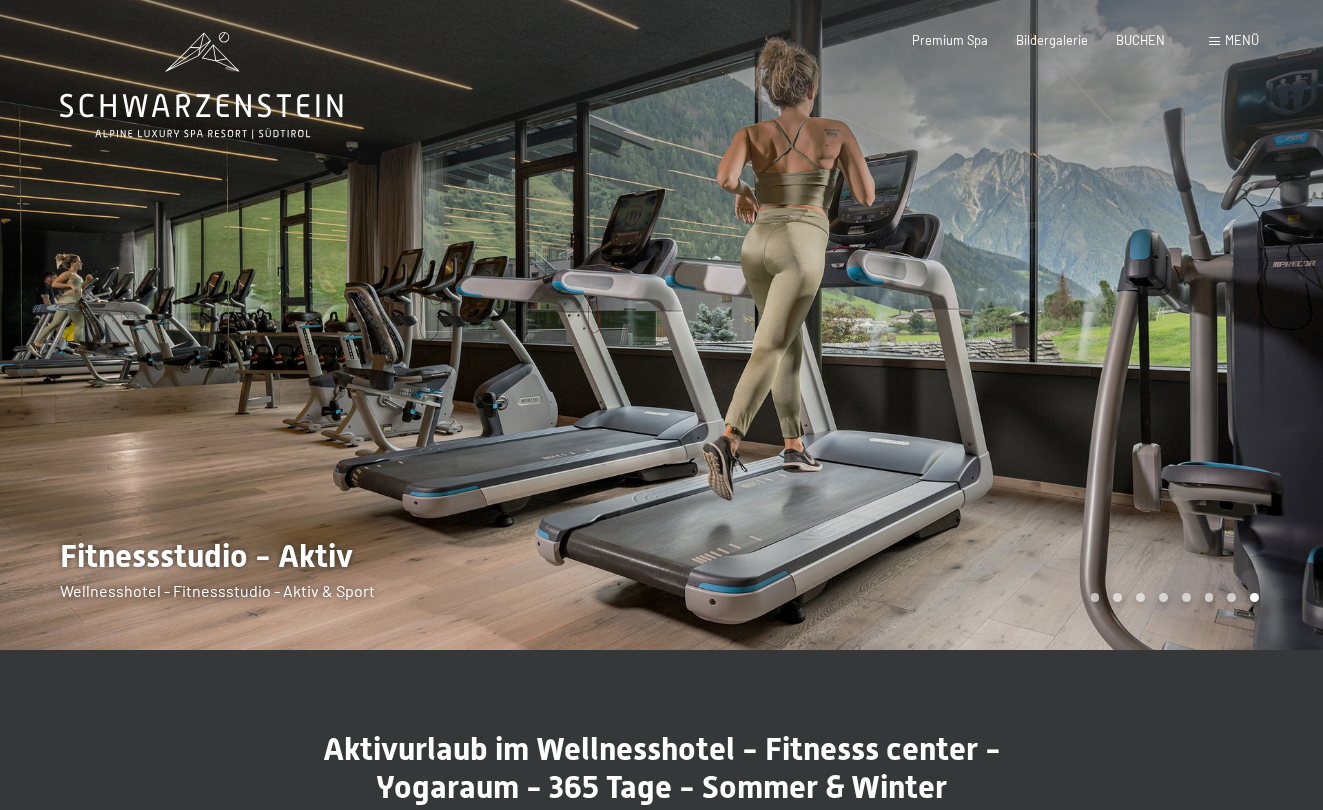 click at bounding box center [993, 325] 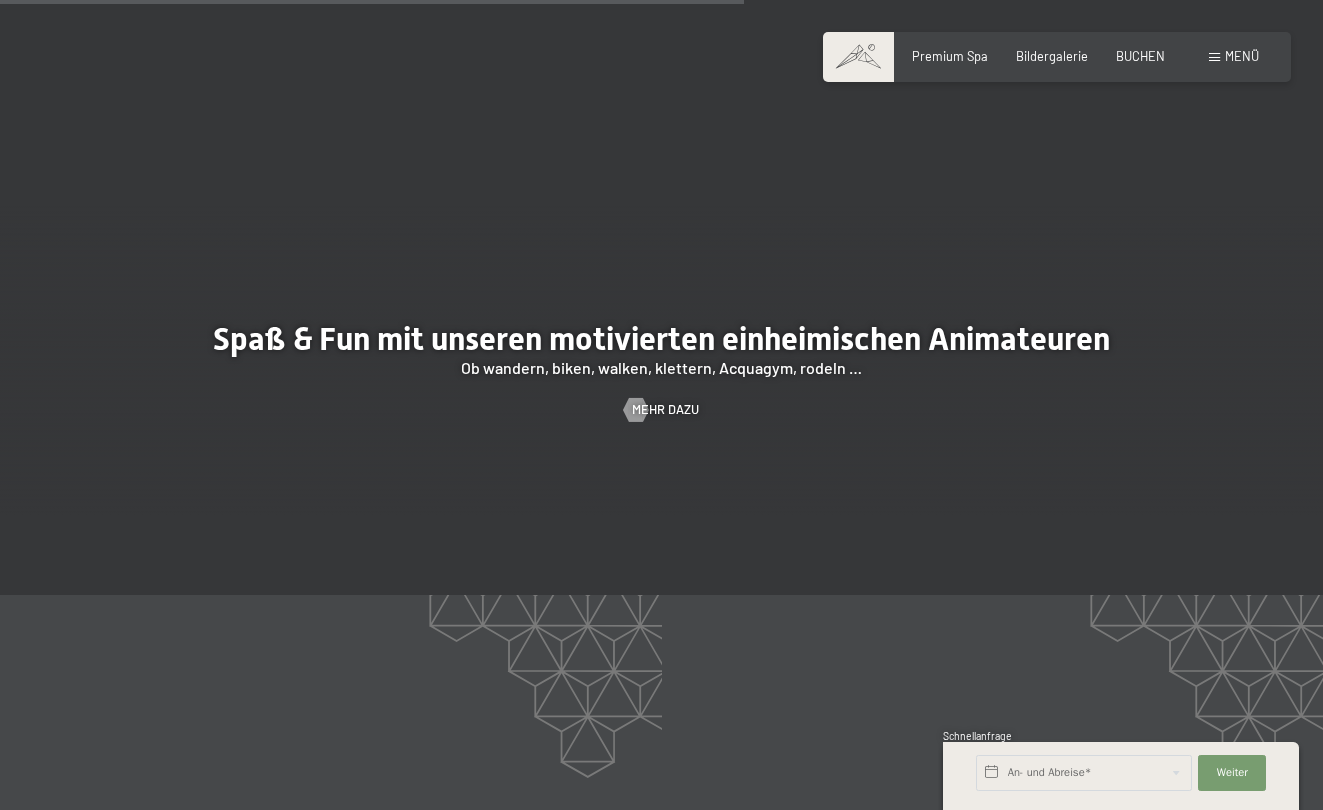 scroll, scrollTop: 2427, scrollLeft: 0, axis: vertical 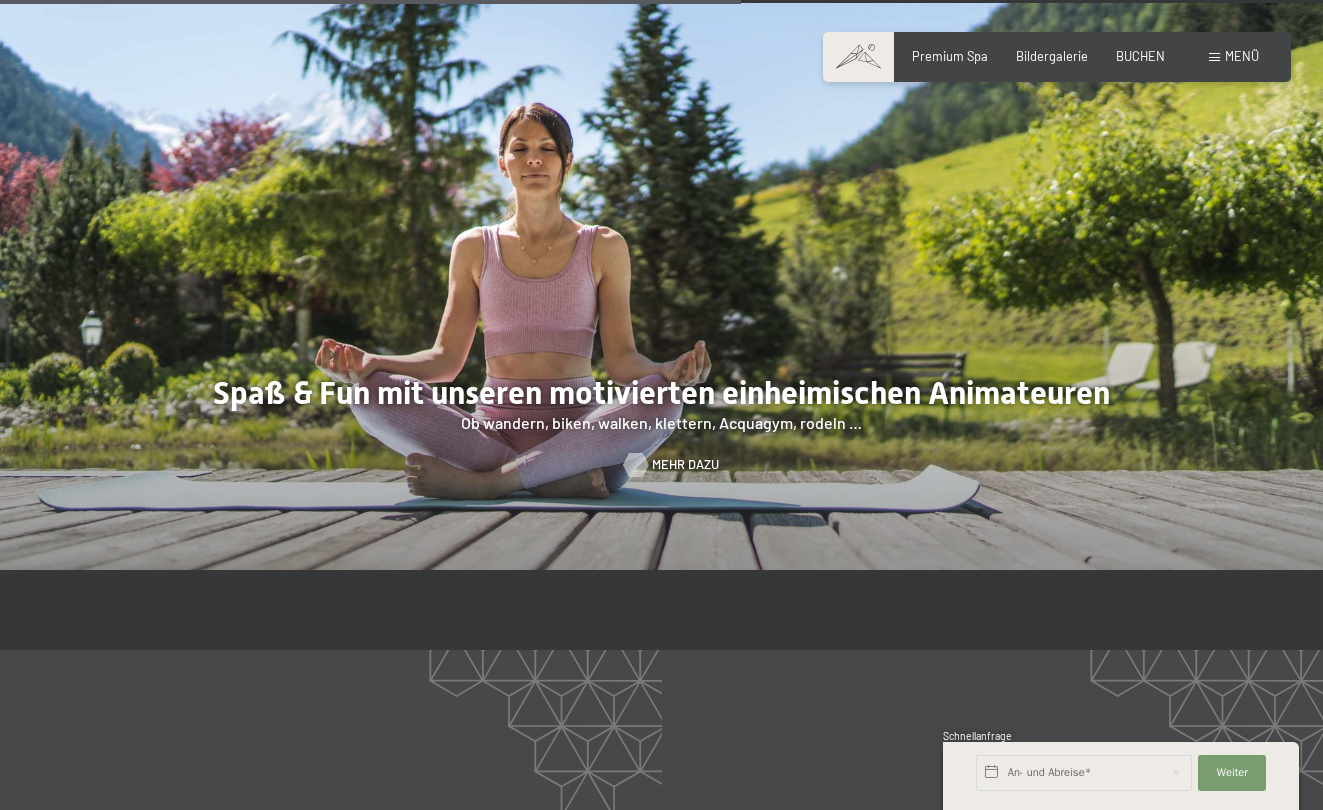 click on "Mehr dazu" at bounding box center [685, 465] 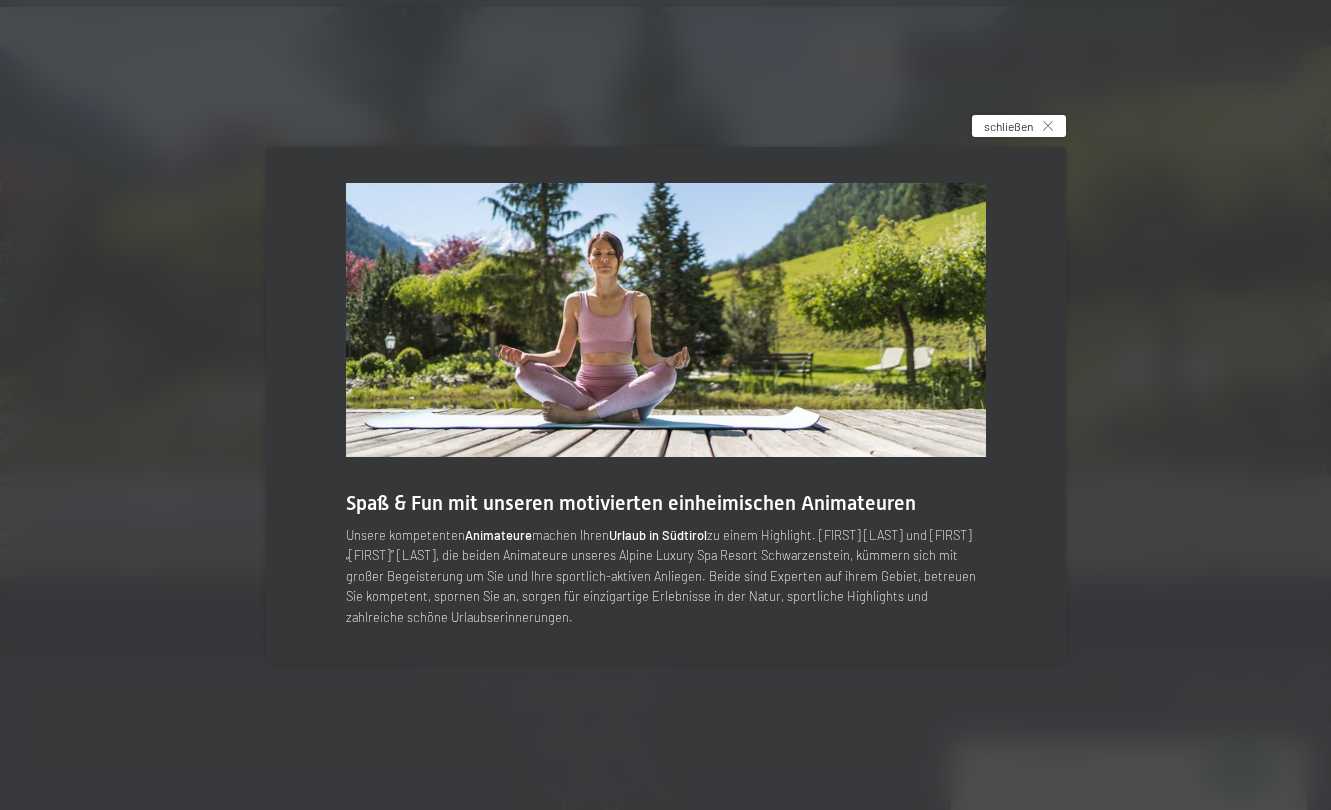click on "schließen" at bounding box center (1018, 126) 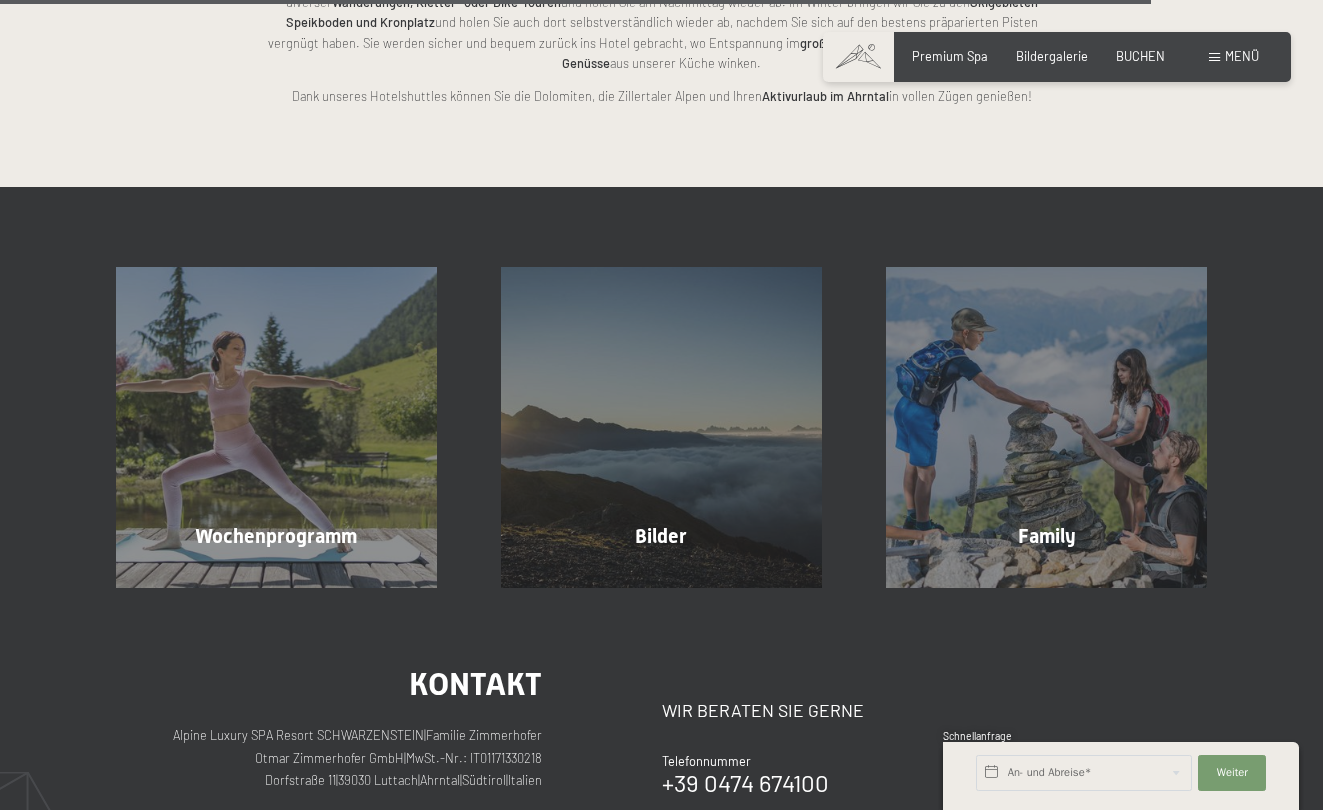 scroll, scrollTop: 3934, scrollLeft: 0, axis: vertical 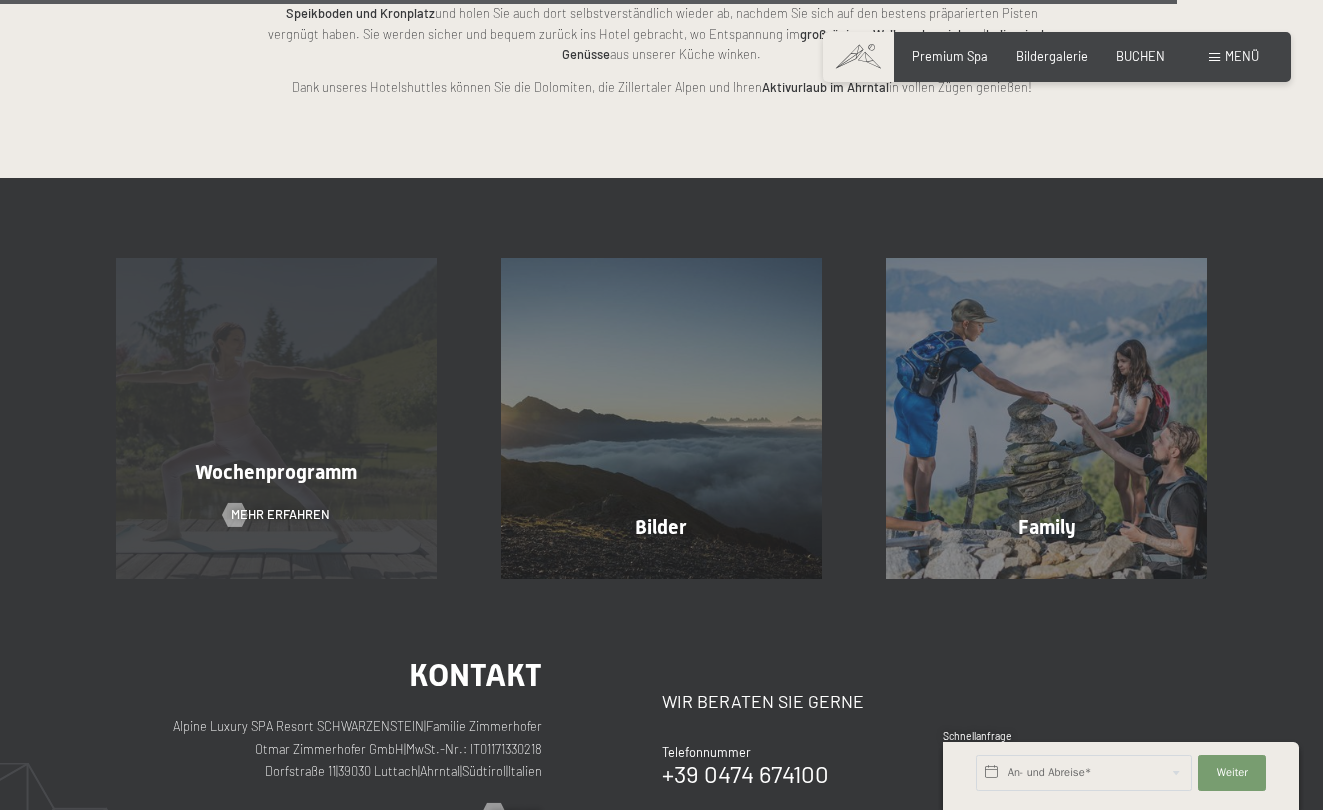 click on "Wochenprogramm           Mehr erfahren" at bounding box center (276, 418) 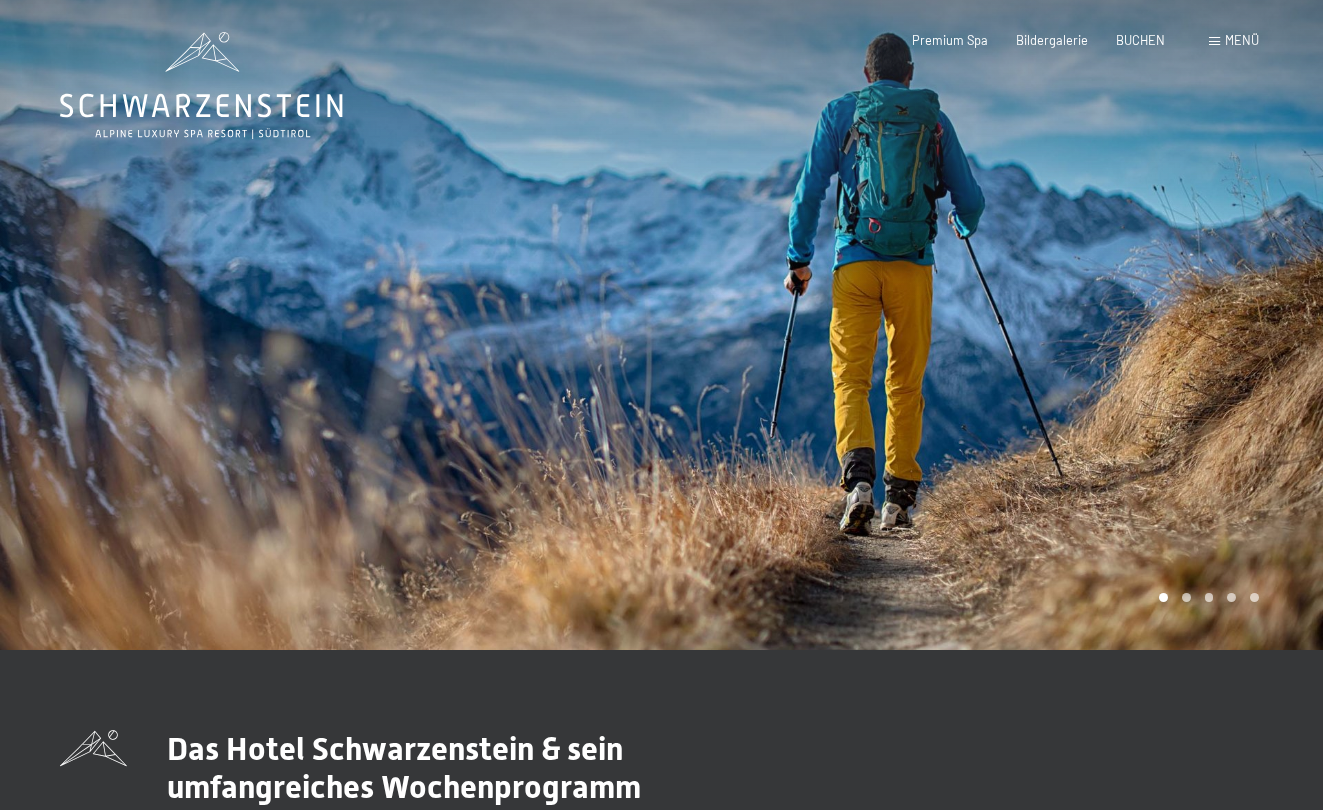 scroll, scrollTop: 0, scrollLeft: 0, axis: both 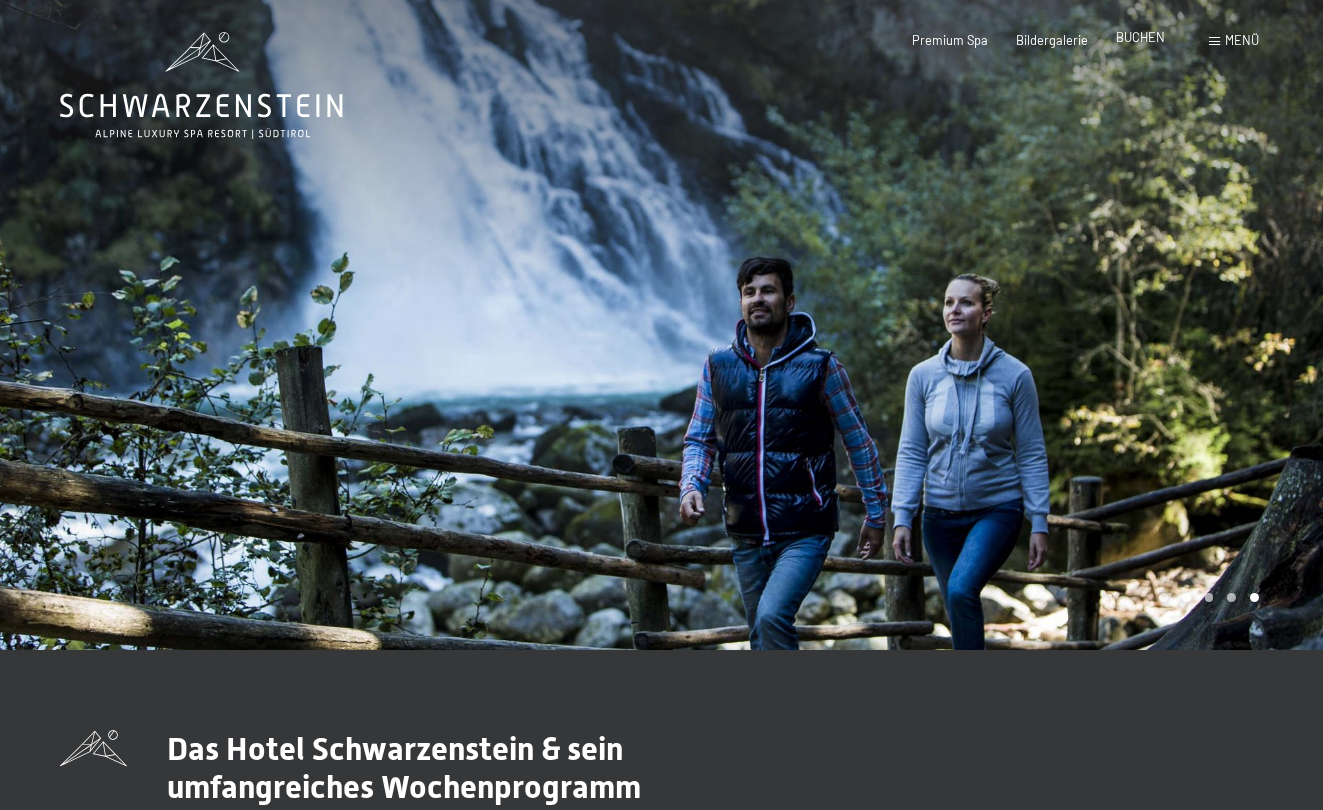 click on "BUCHEN" at bounding box center [1140, 37] 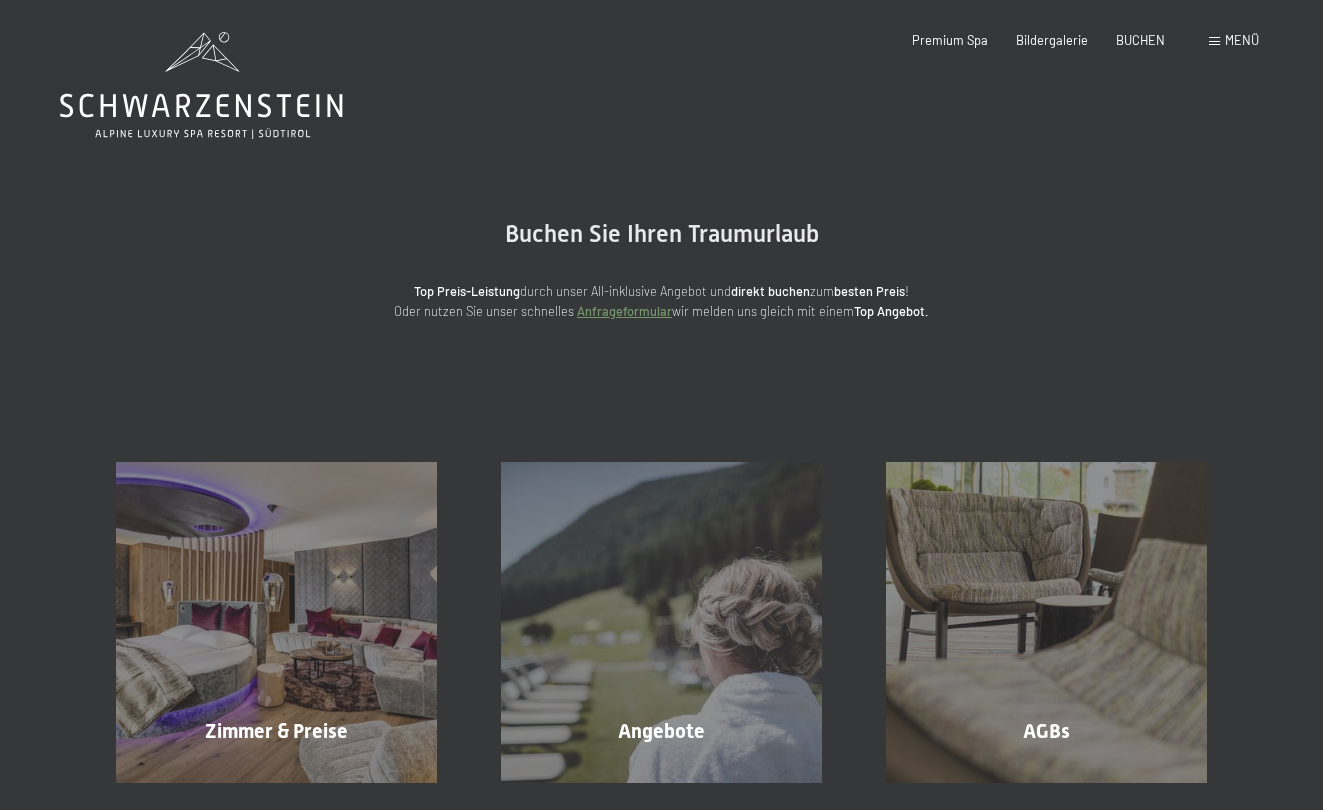 scroll, scrollTop: 0, scrollLeft: 0, axis: both 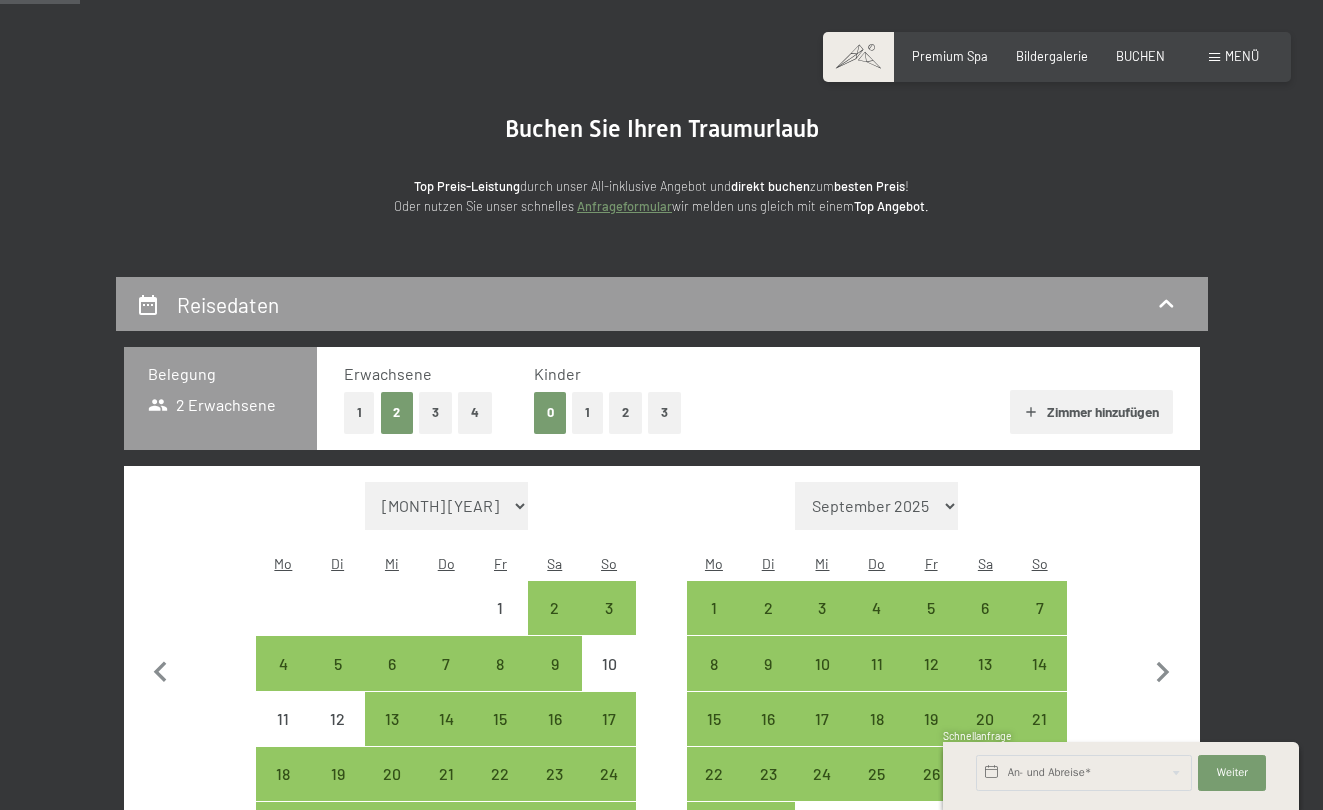 click on "Buchen Sie Ihren Traumurlaub             Top Preis-Leistung  durch unser All-inklusive Angebot und  direkt buchen  zum  besten Preis !  Oder nutzen Sie unser schnelles   Anfrageformular  wir melden uns gleich mit einem  Top Angebot.         Weiterlesen" at bounding box center (661, 166) 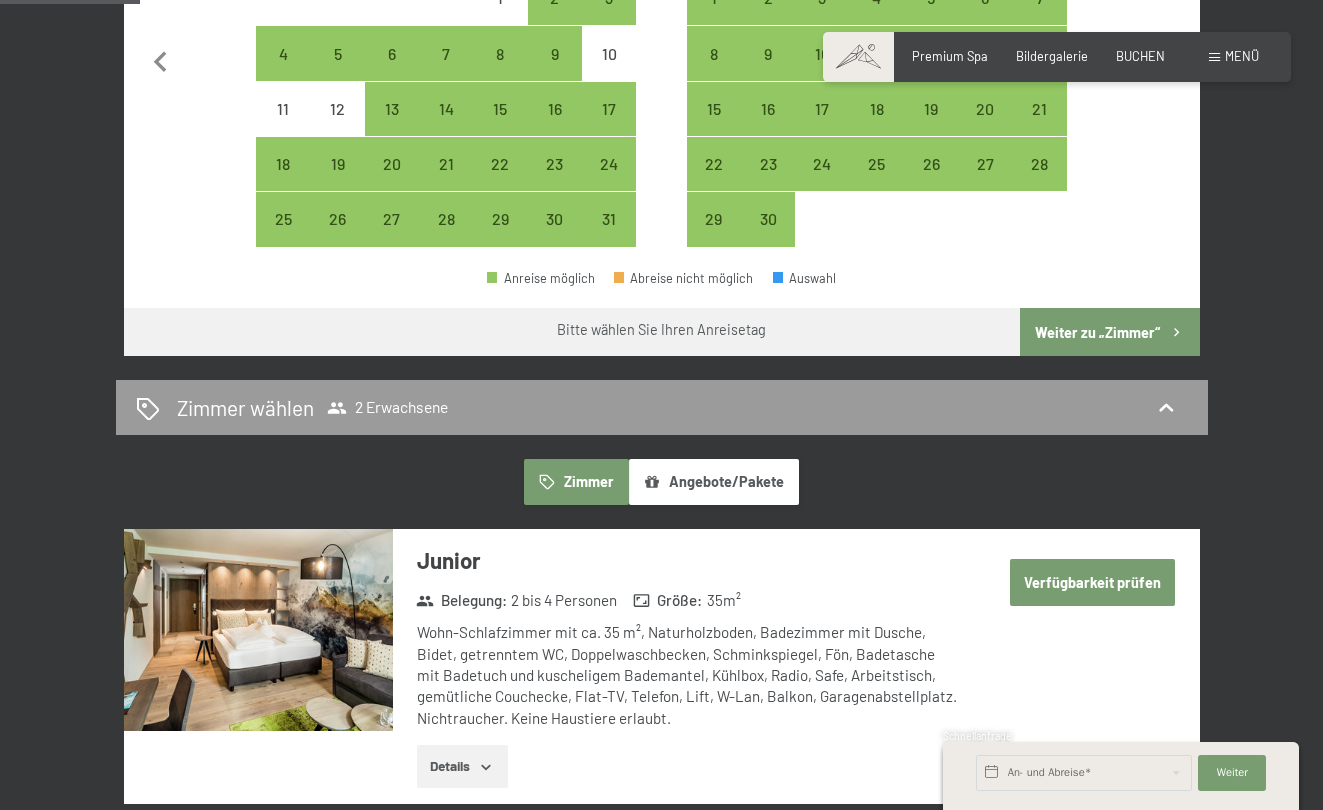 scroll, scrollTop: 714, scrollLeft: 0, axis: vertical 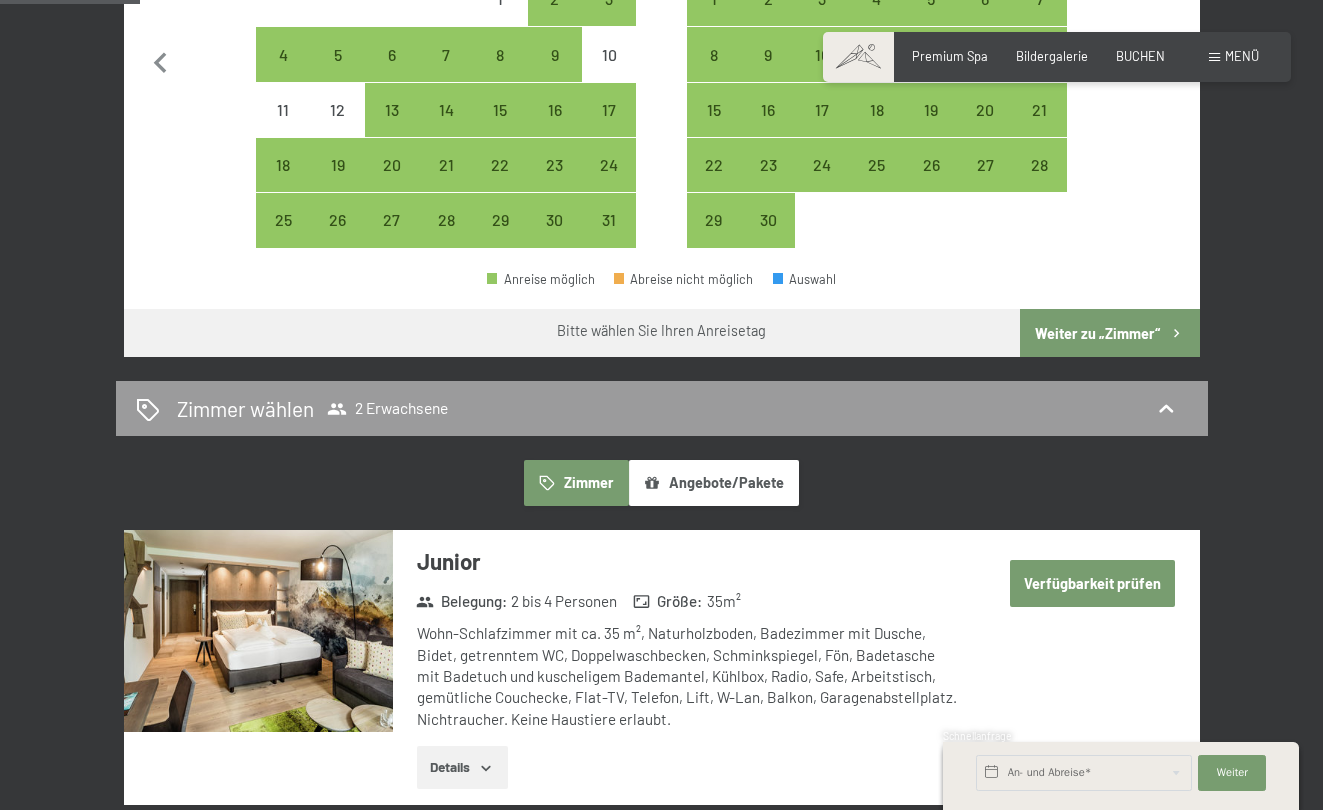 click on "Angebote/Pakete" at bounding box center (714, 483) 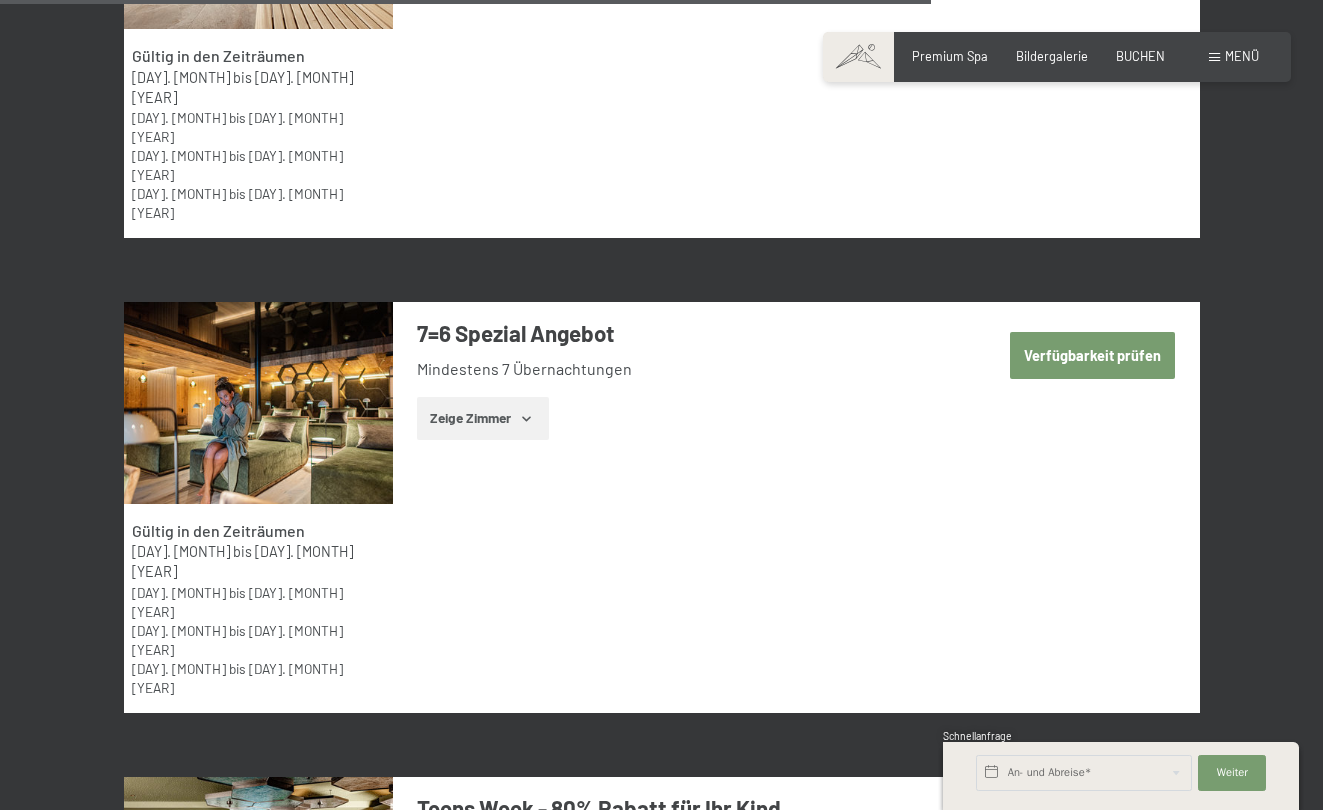 scroll, scrollTop: 4829, scrollLeft: 0, axis: vertical 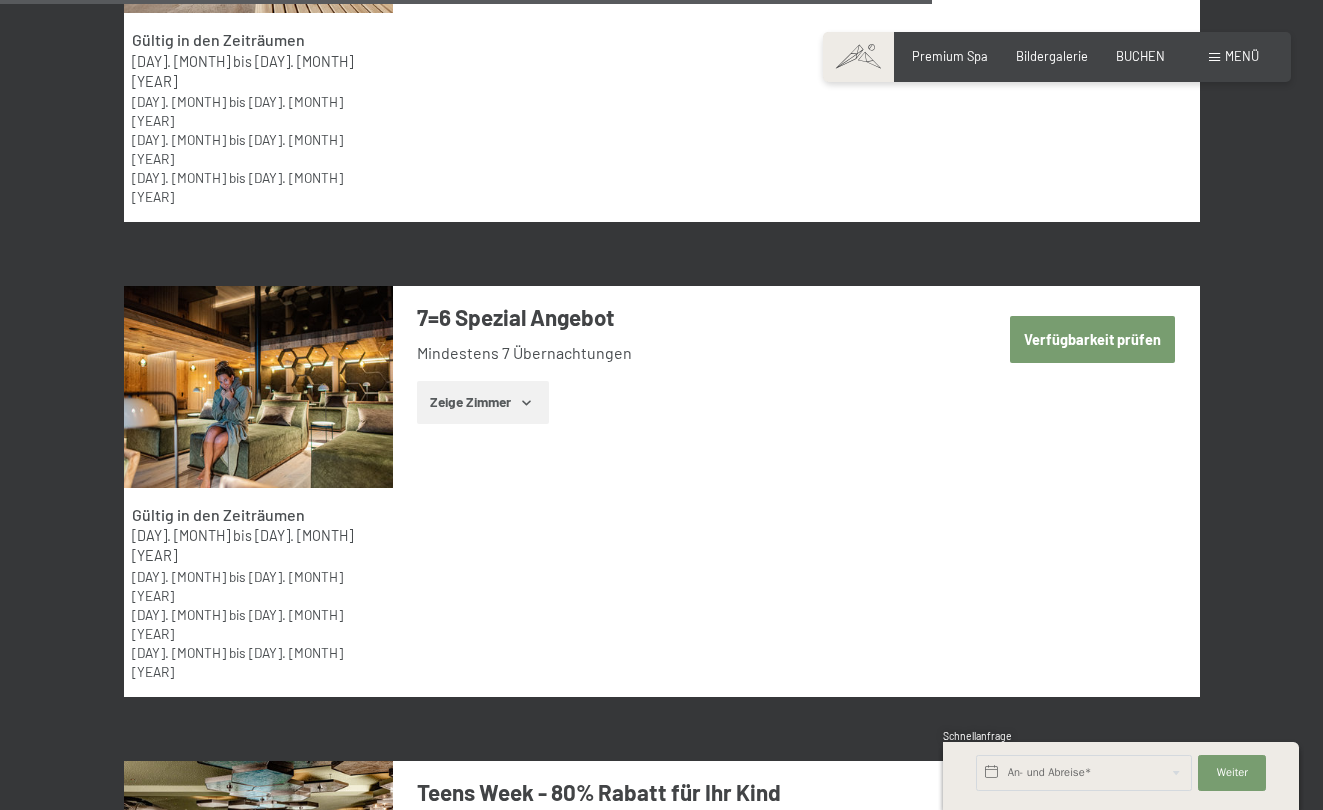 click on "Verfügbarkeit prüfen" at bounding box center (1093, 814) 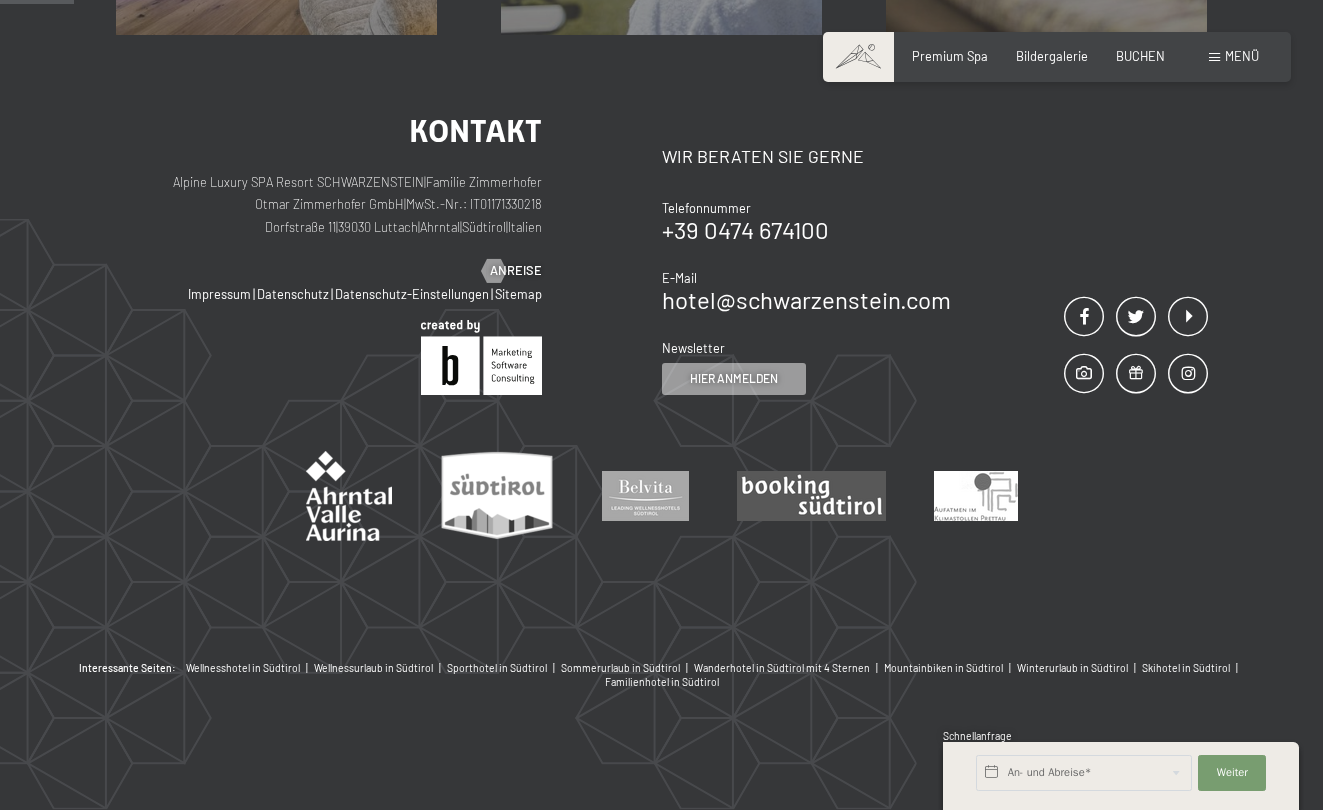 scroll, scrollTop: 380, scrollLeft: 0, axis: vertical 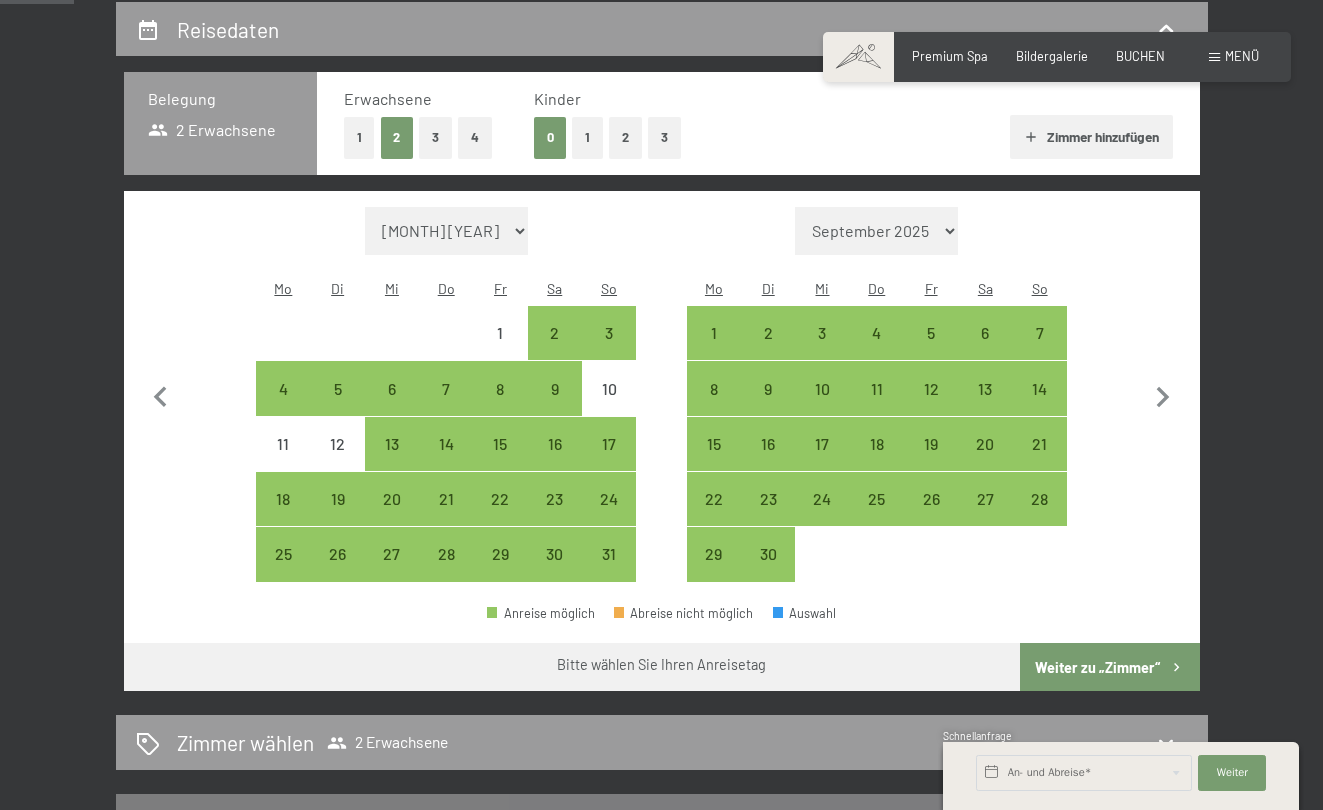 select on "2026-07-01" 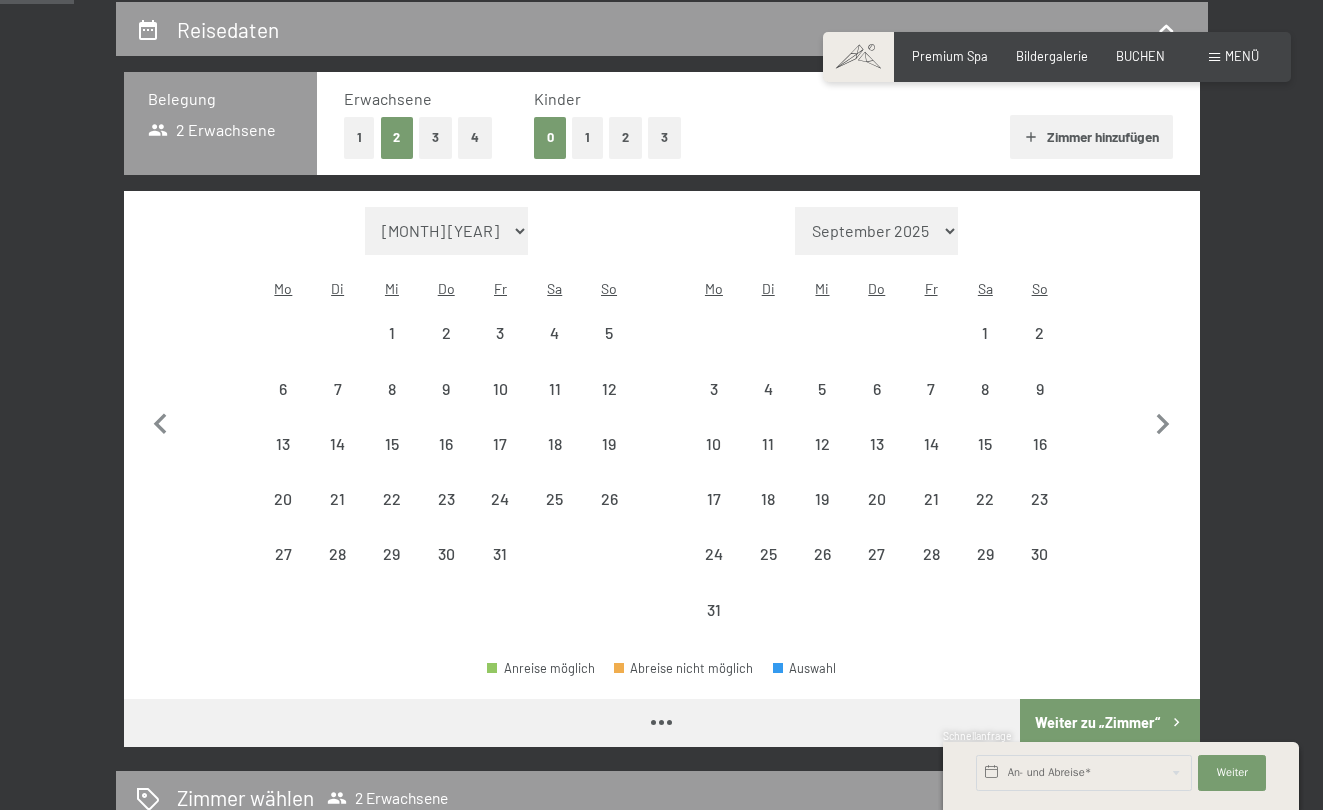 select on "2026-07-01" 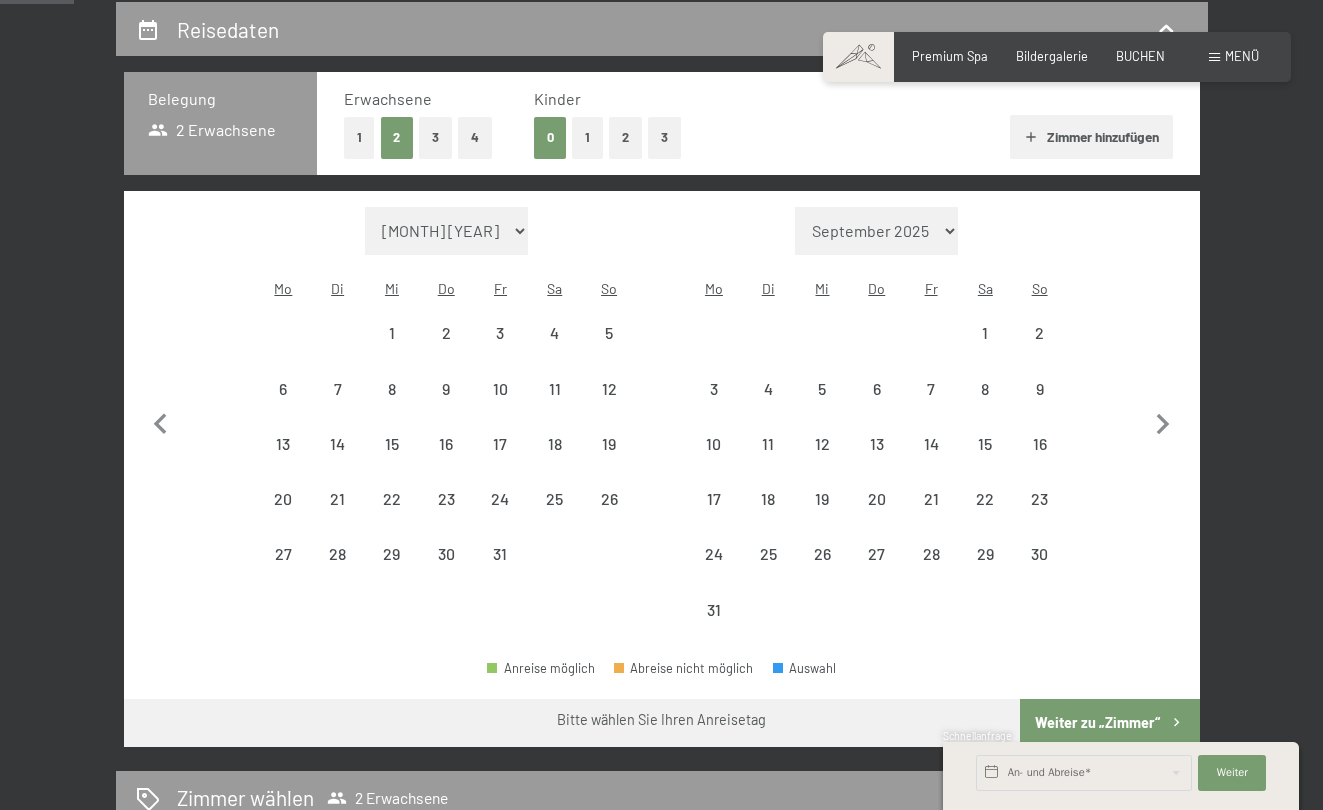 click on "3" at bounding box center [664, 137] 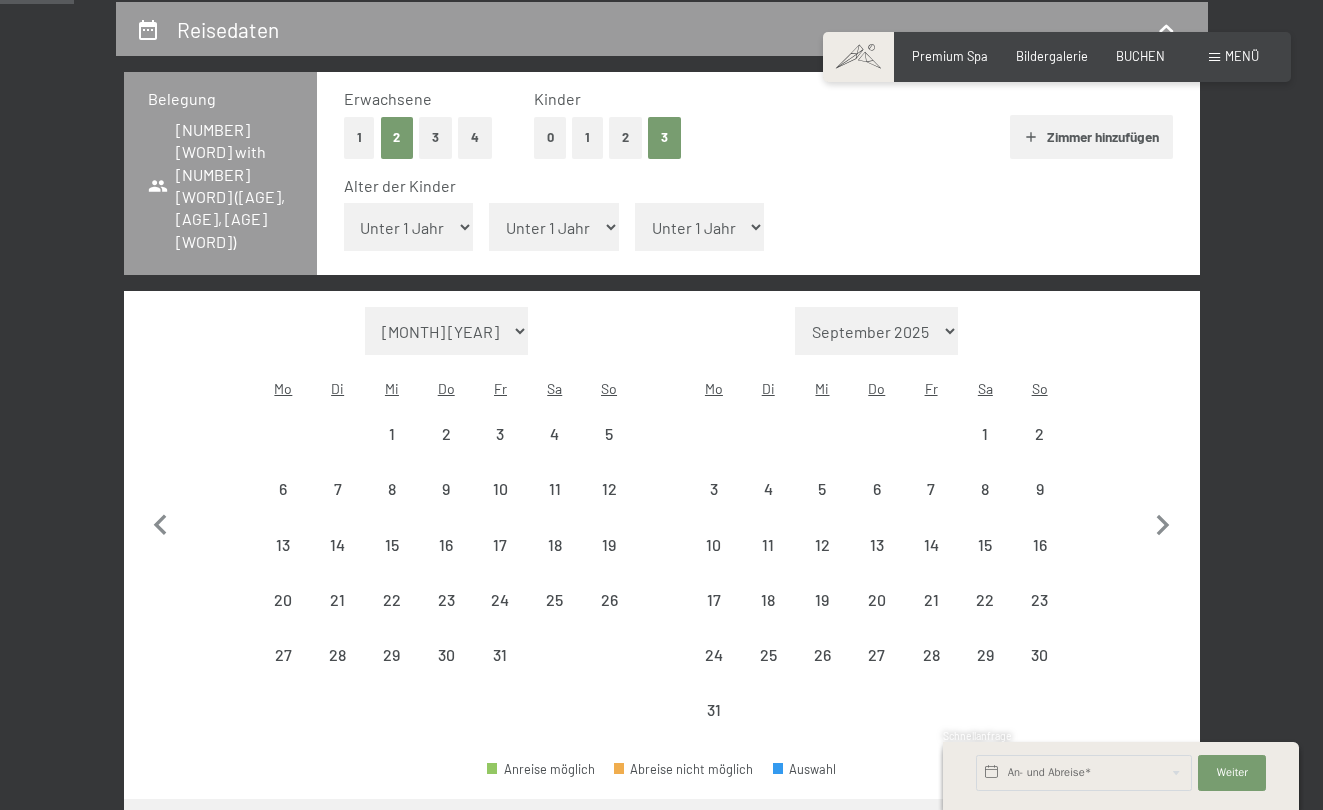 select on "2026-07-01" 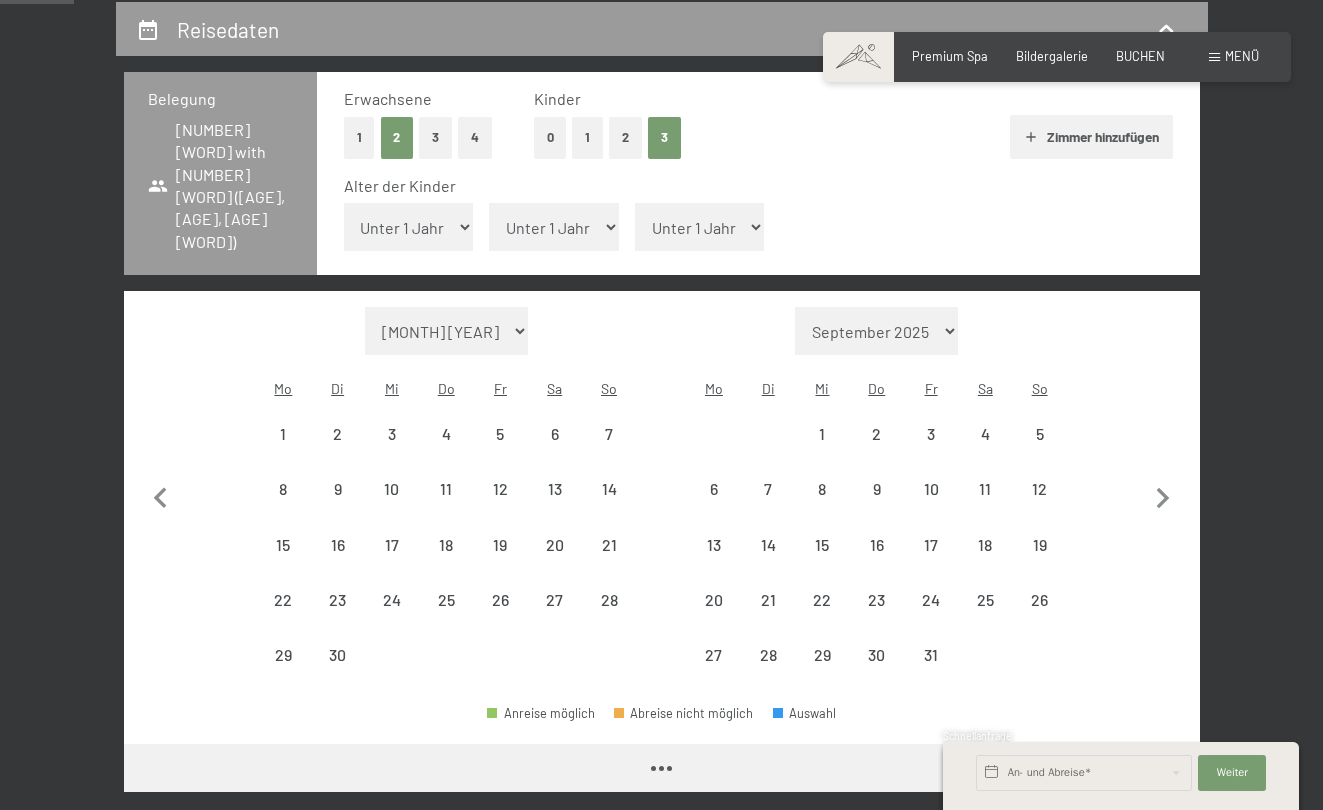 select on "2026-06-01" 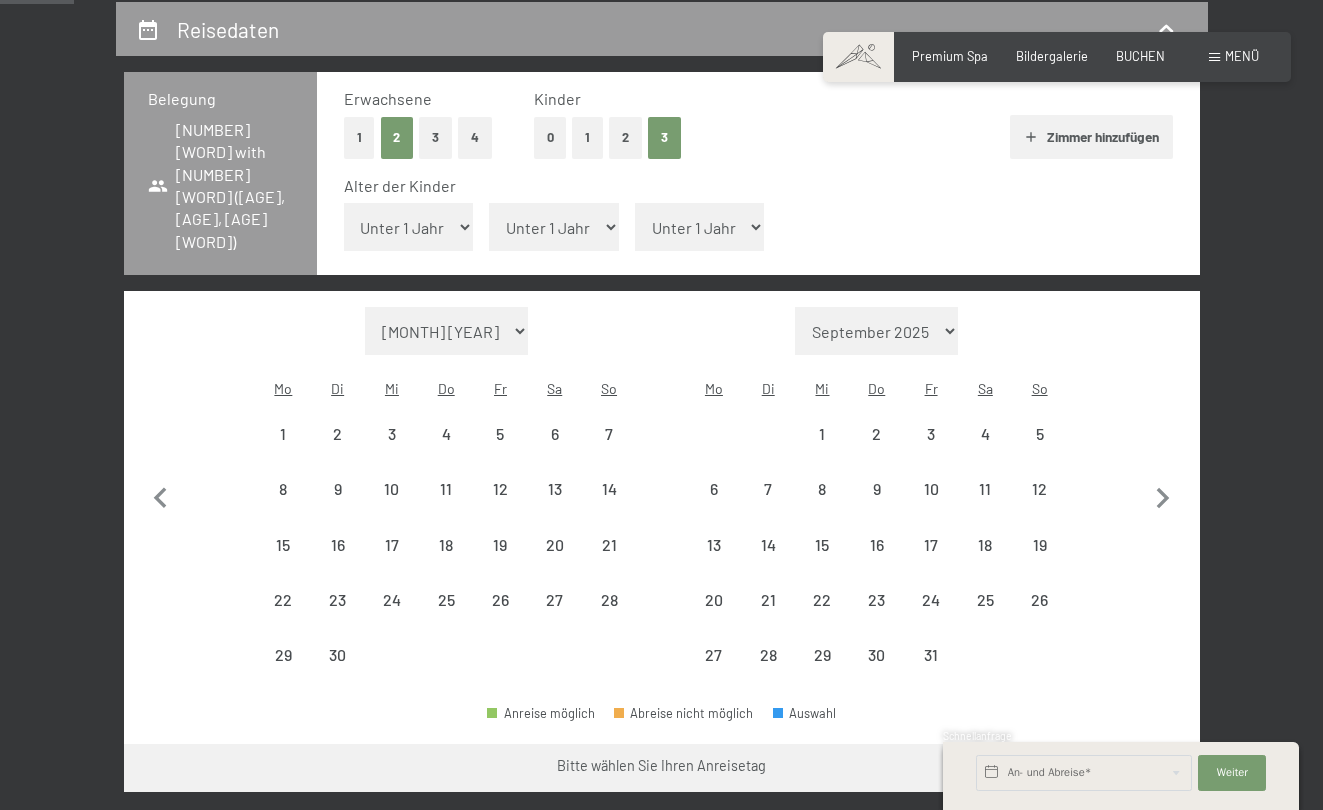 select on "2026-09-01" 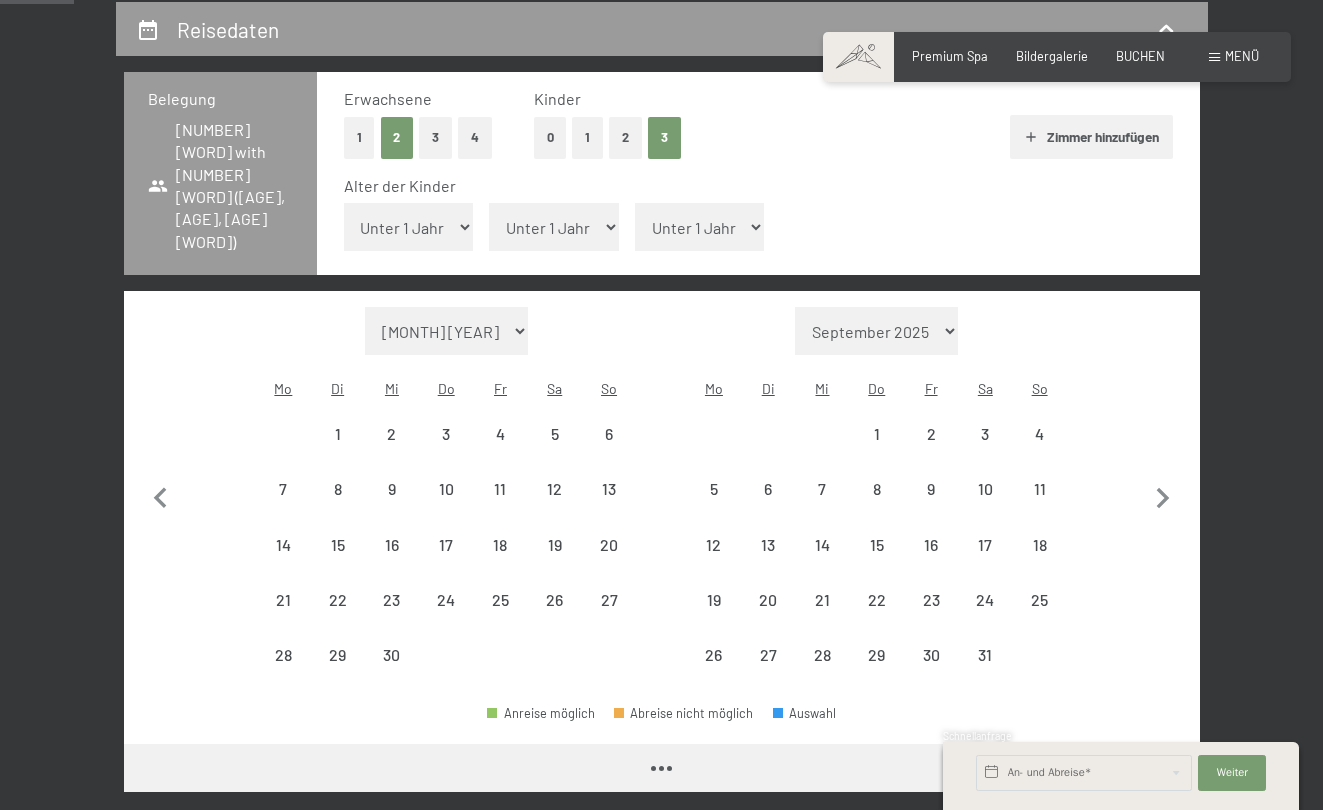 select on "2026-09-01" 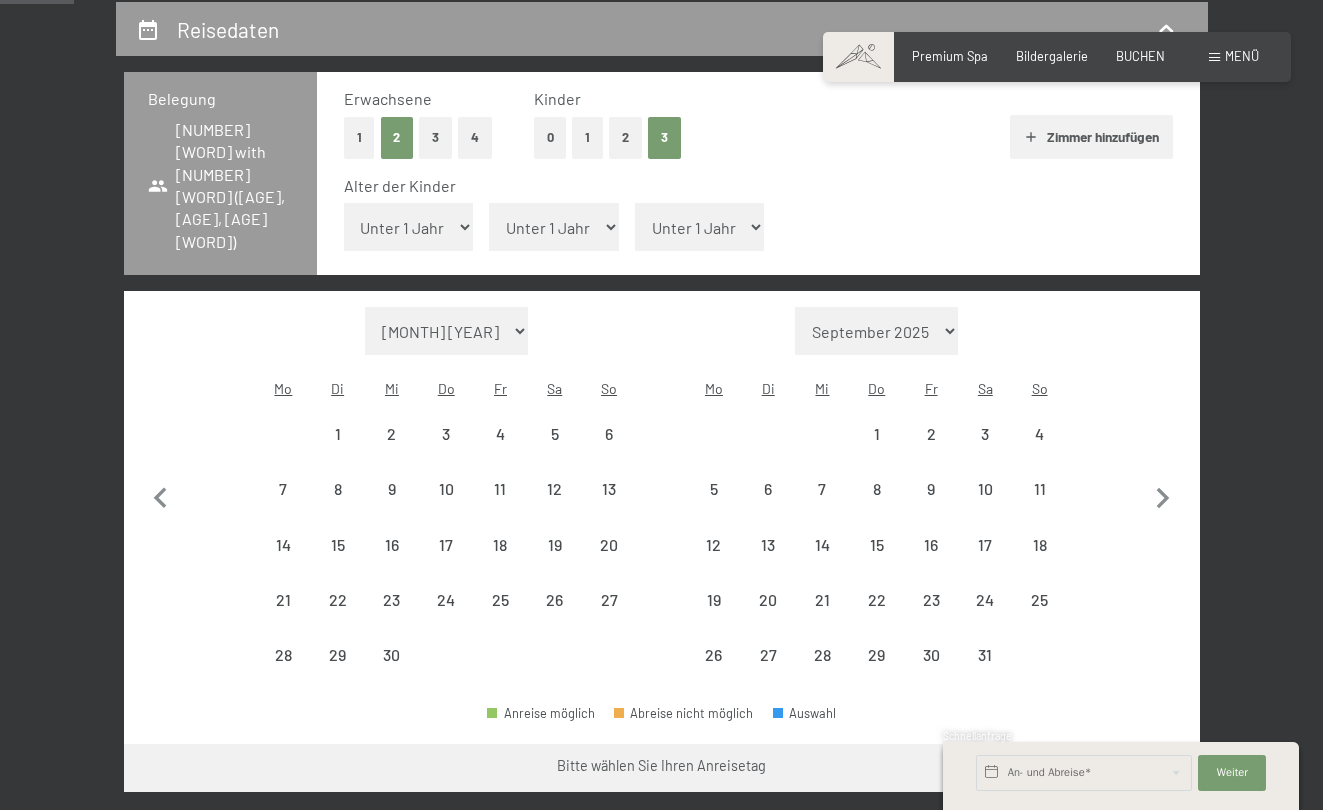 select on "2026-10-01" 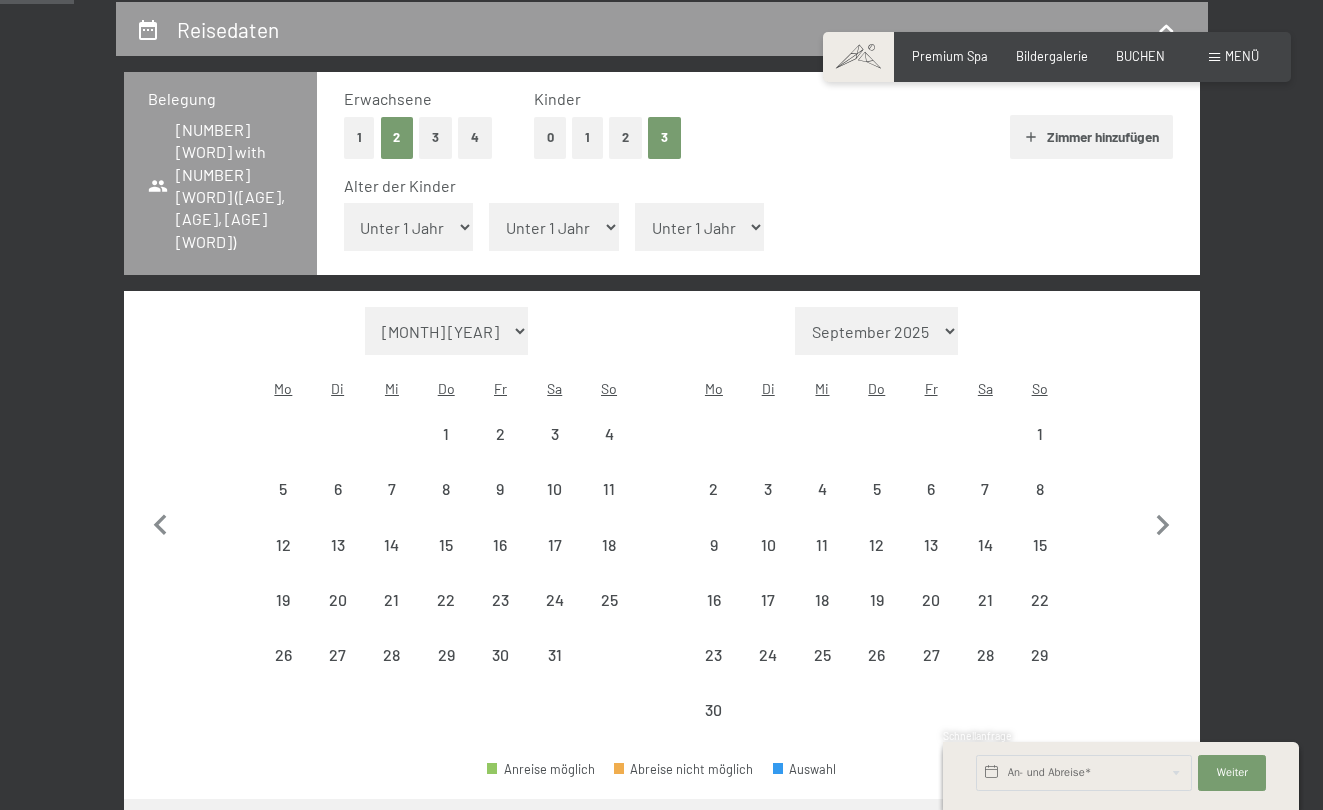 select on "2026-10-01" 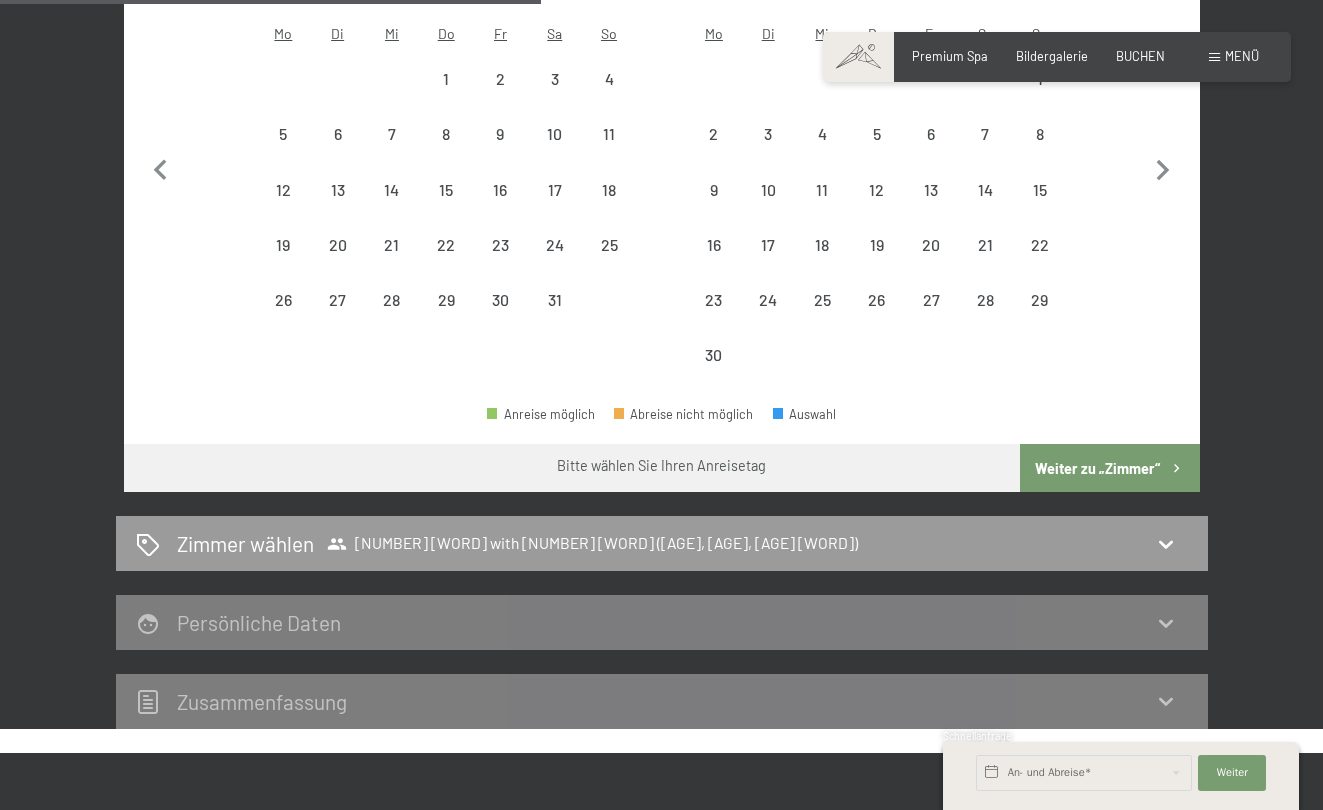 scroll, scrollTop: 733, scrollLeft: 0, axis: vertical 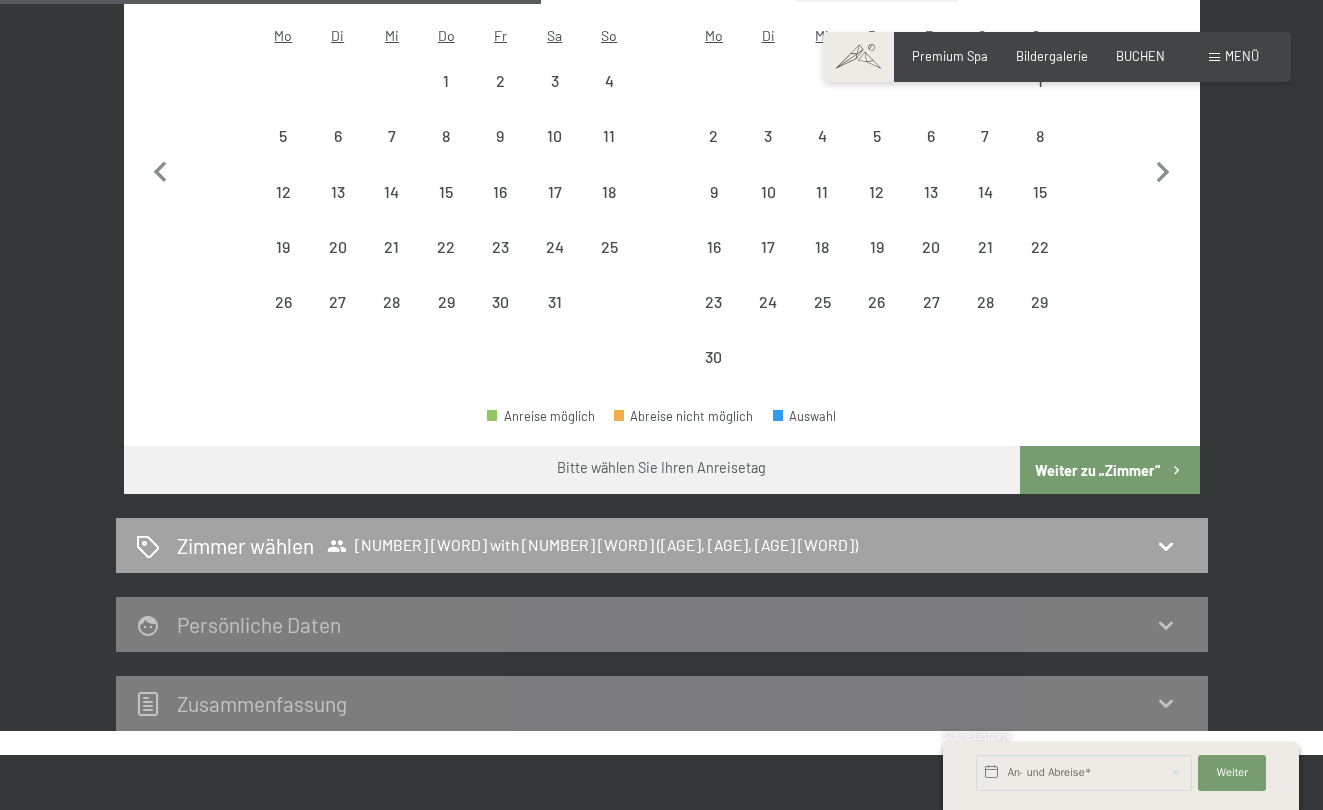 click on "2 Erwachsene mit 3 Kindern (0, 0, 0 J.)" at bounding box center (592, 546) 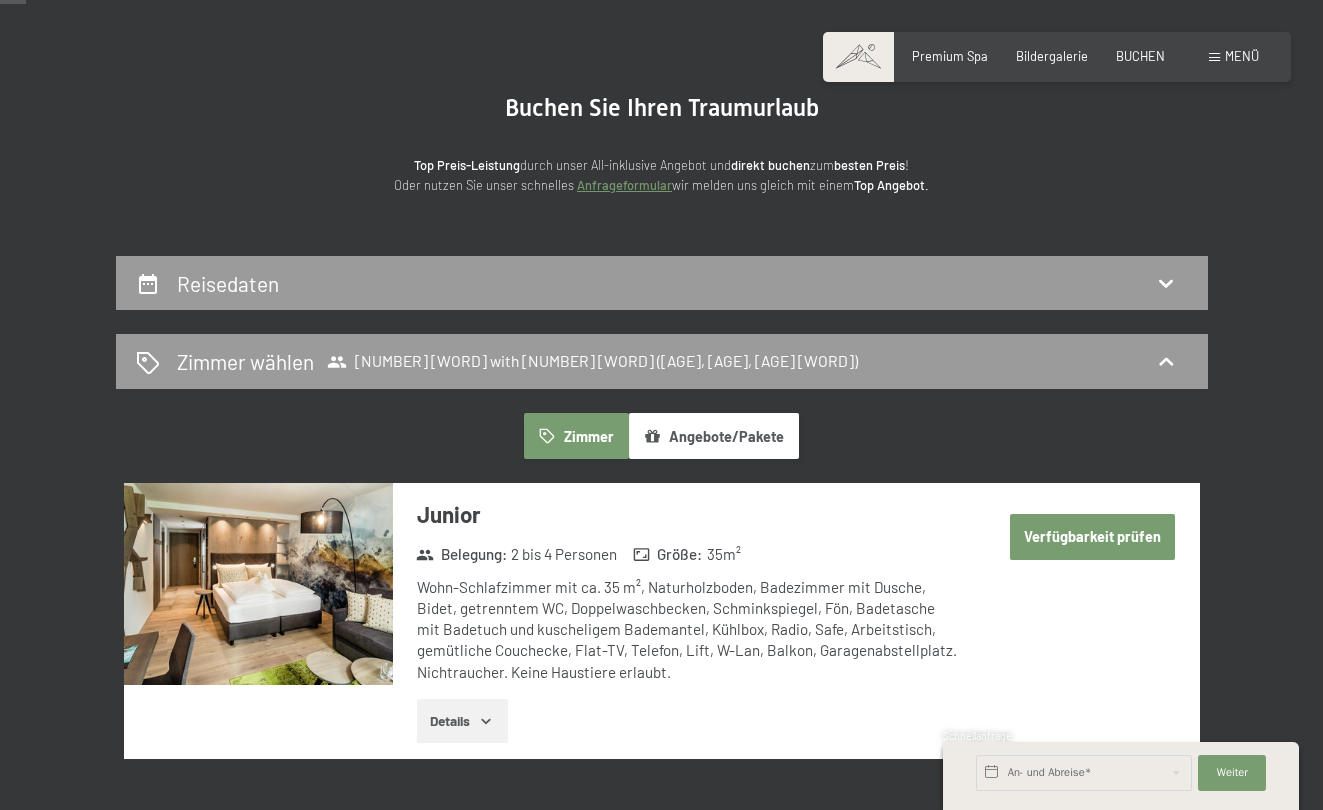 scroll, scrollTop: 97, scrollLeft: 0, axis: vertical 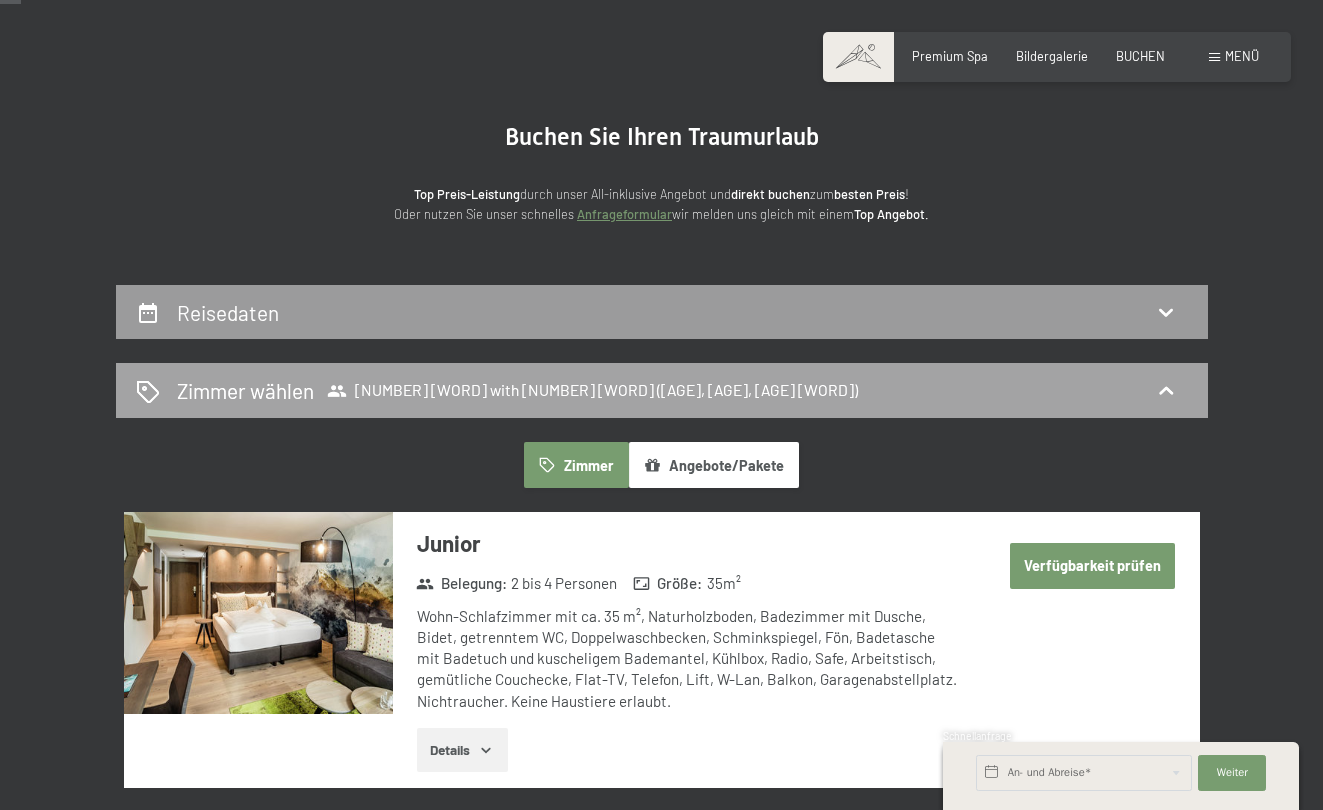 click on "2 Erwachsene mit 3 Kindern (0, 0, 0 J.)" at bounding box center (592, 391) 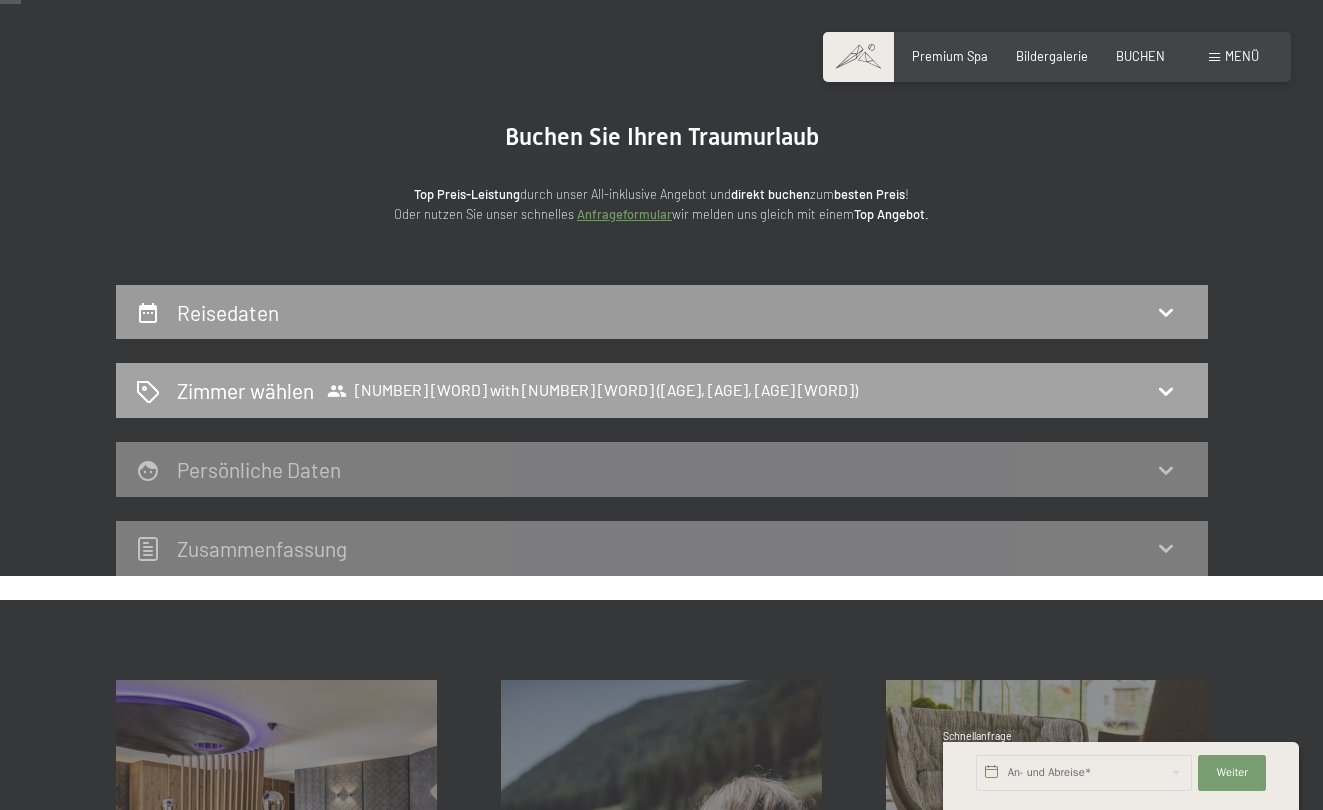 click on "2 Erwachsene mit 3 Kindern (0, 0, 0 J.)" at bounding box center (592, 391) 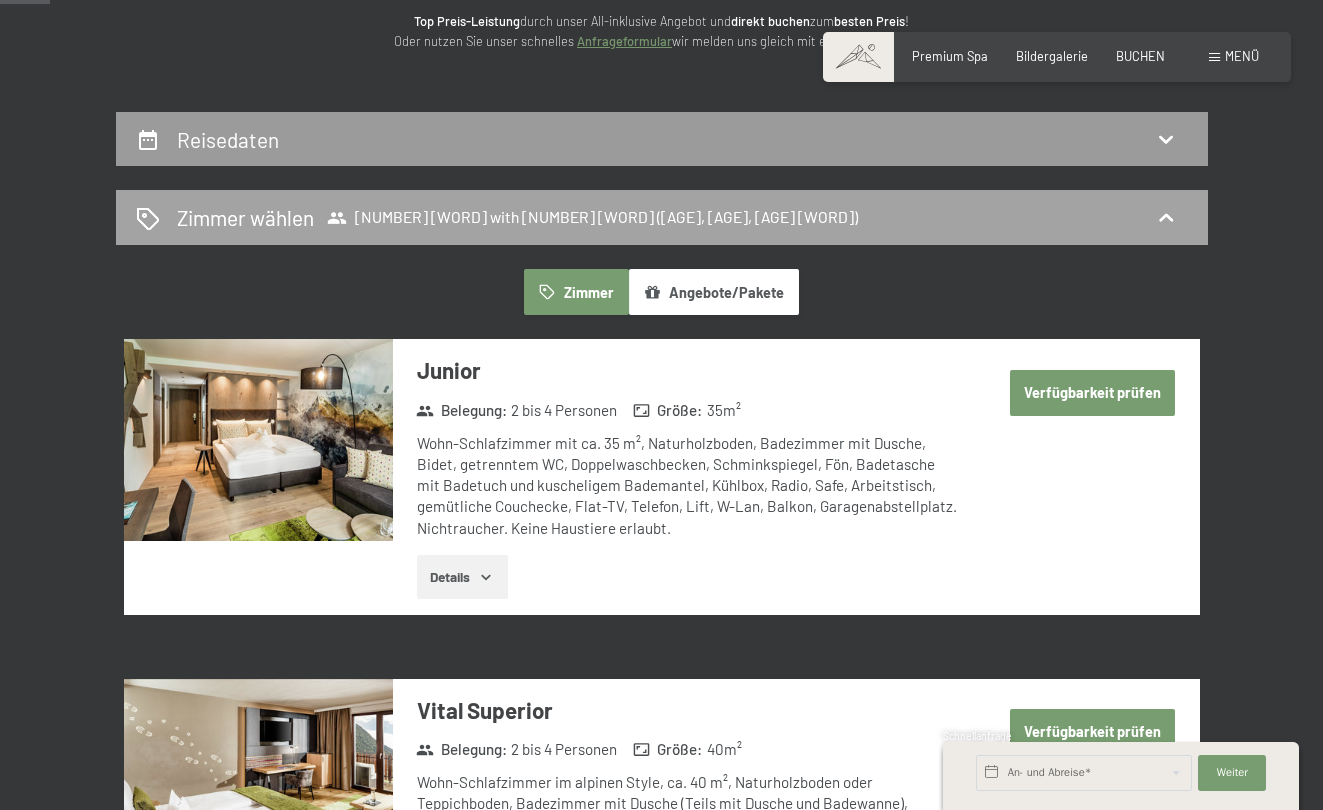 scroll, scrollTop: 340, scrollLeft: 0, axis: vertical 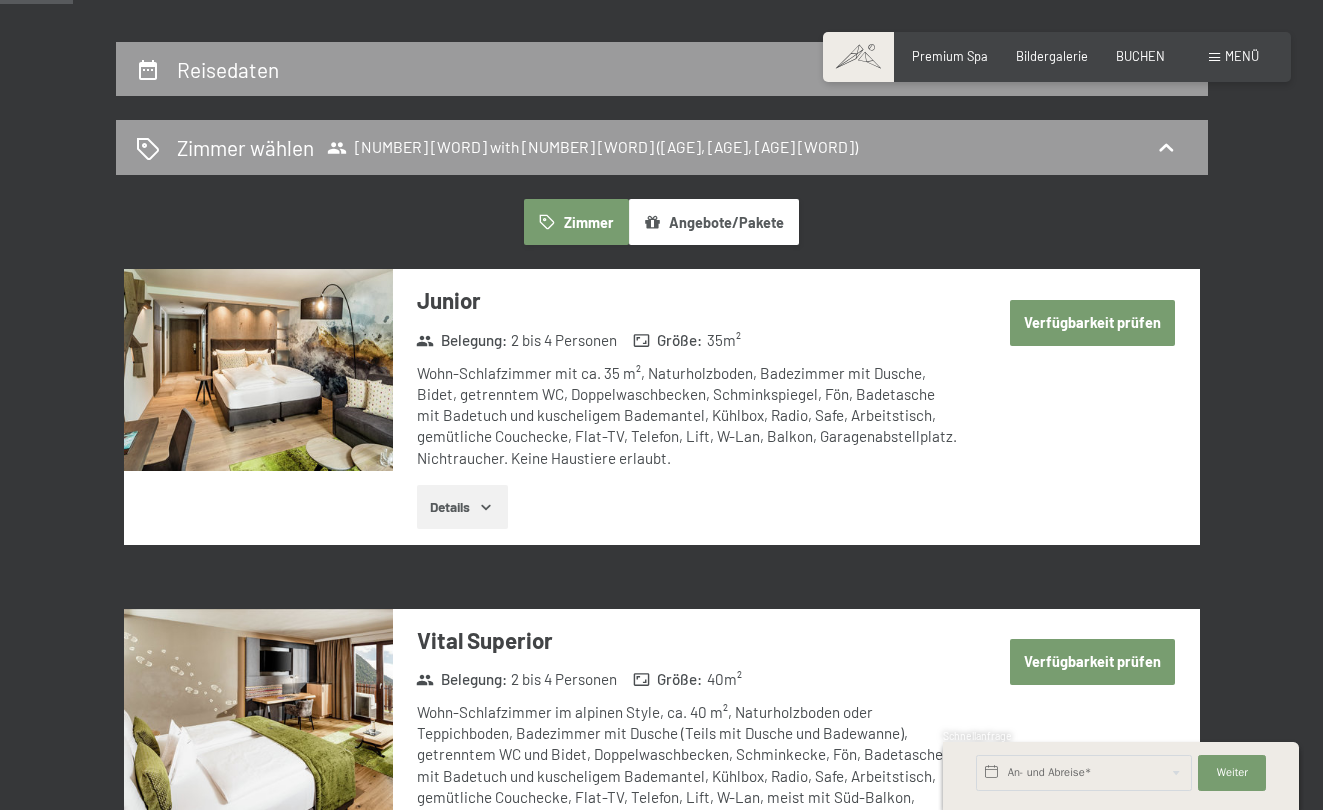 click 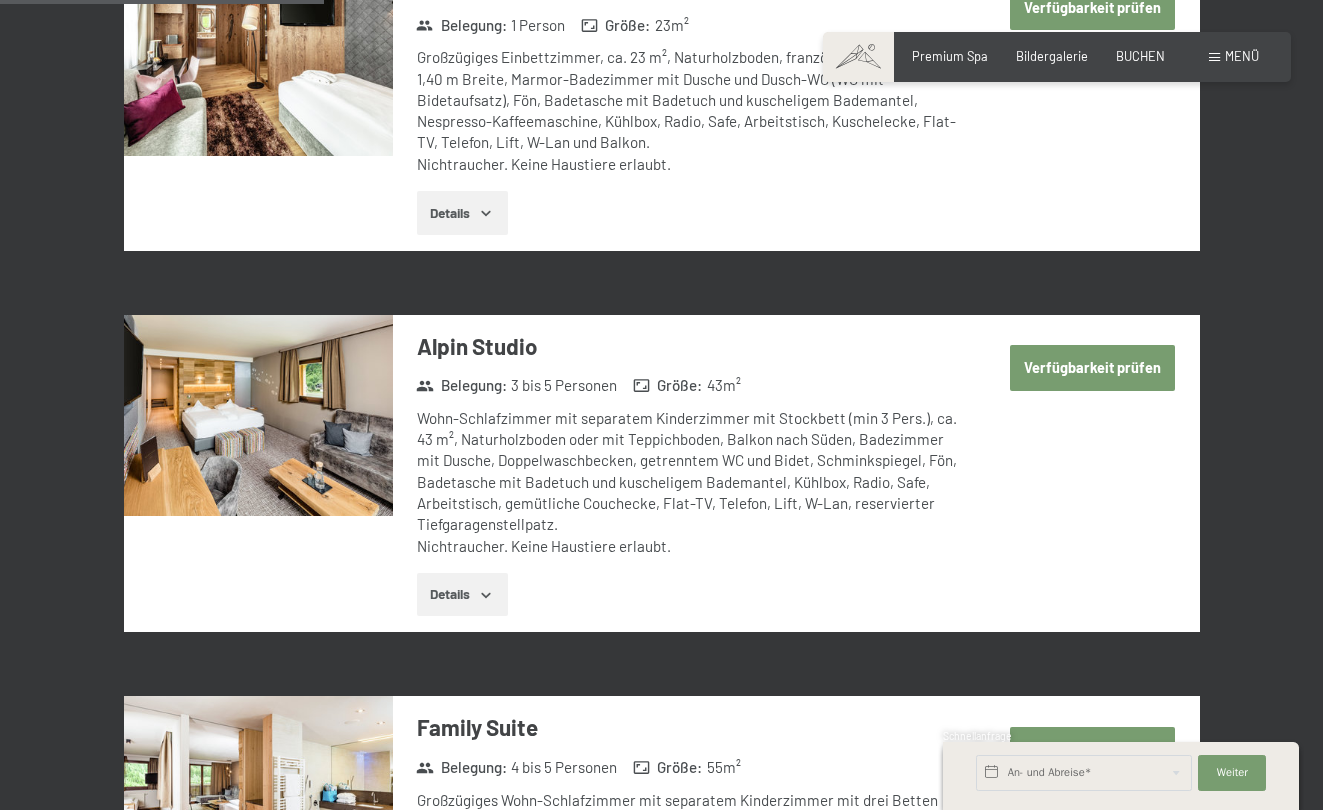 scroll, scrollTop: 1539, scrollLeft: 0, axis: vertical 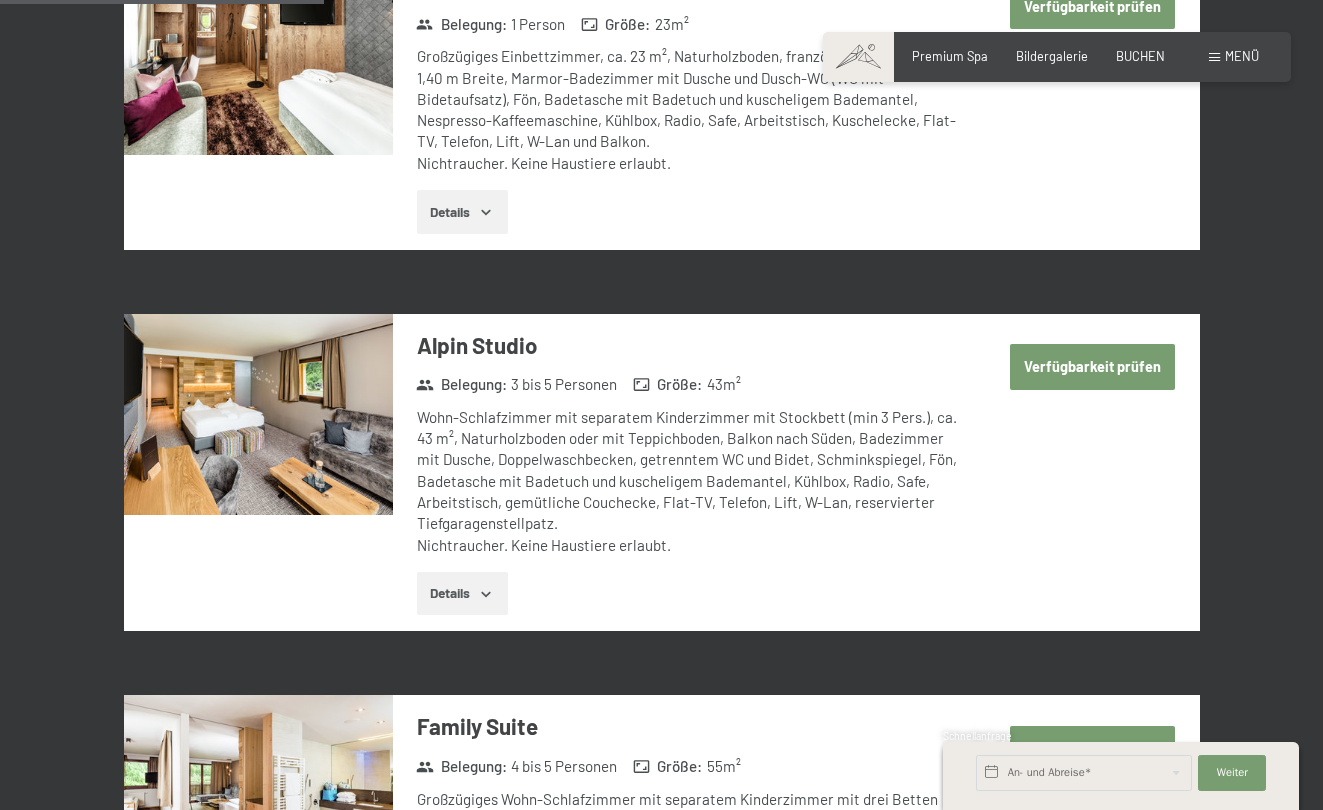 click at bounding box center (258, 415) 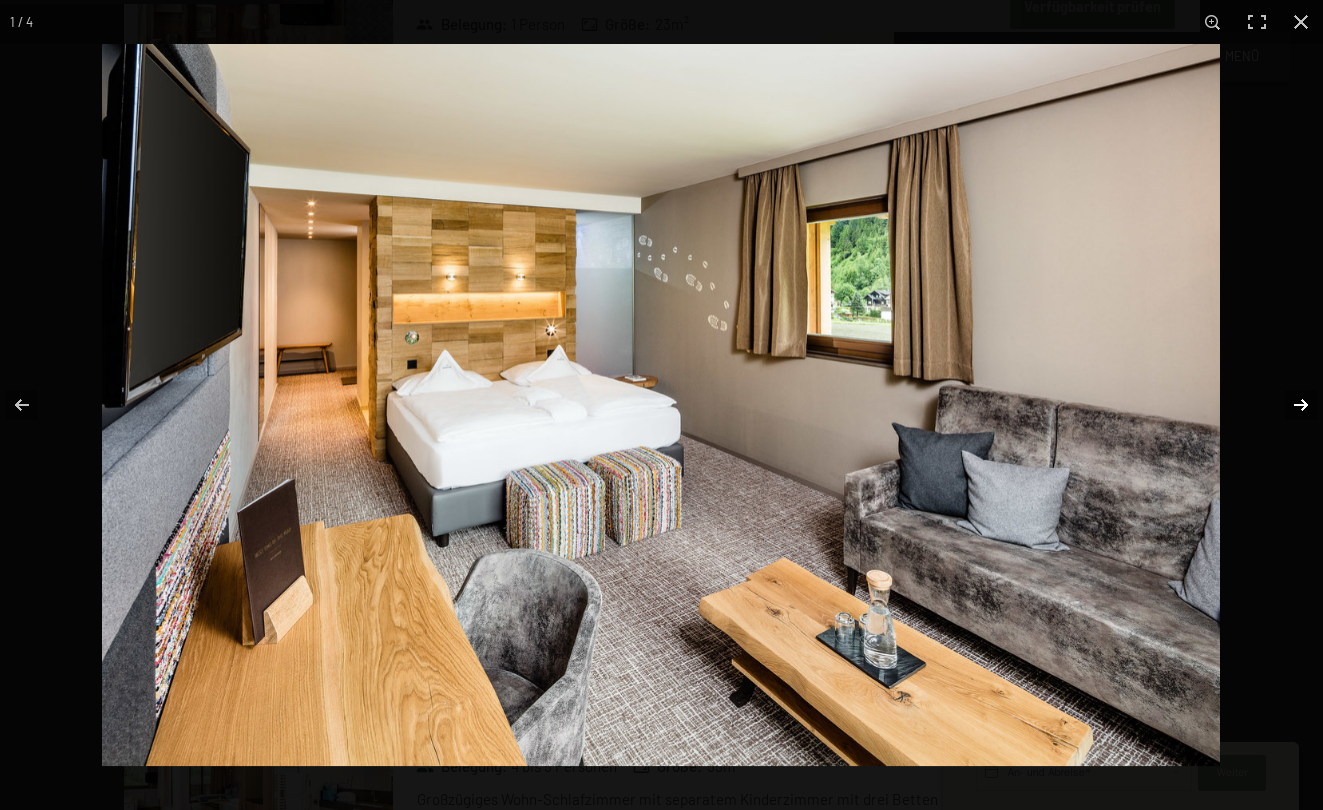 click at bounding box center (1288, 405) 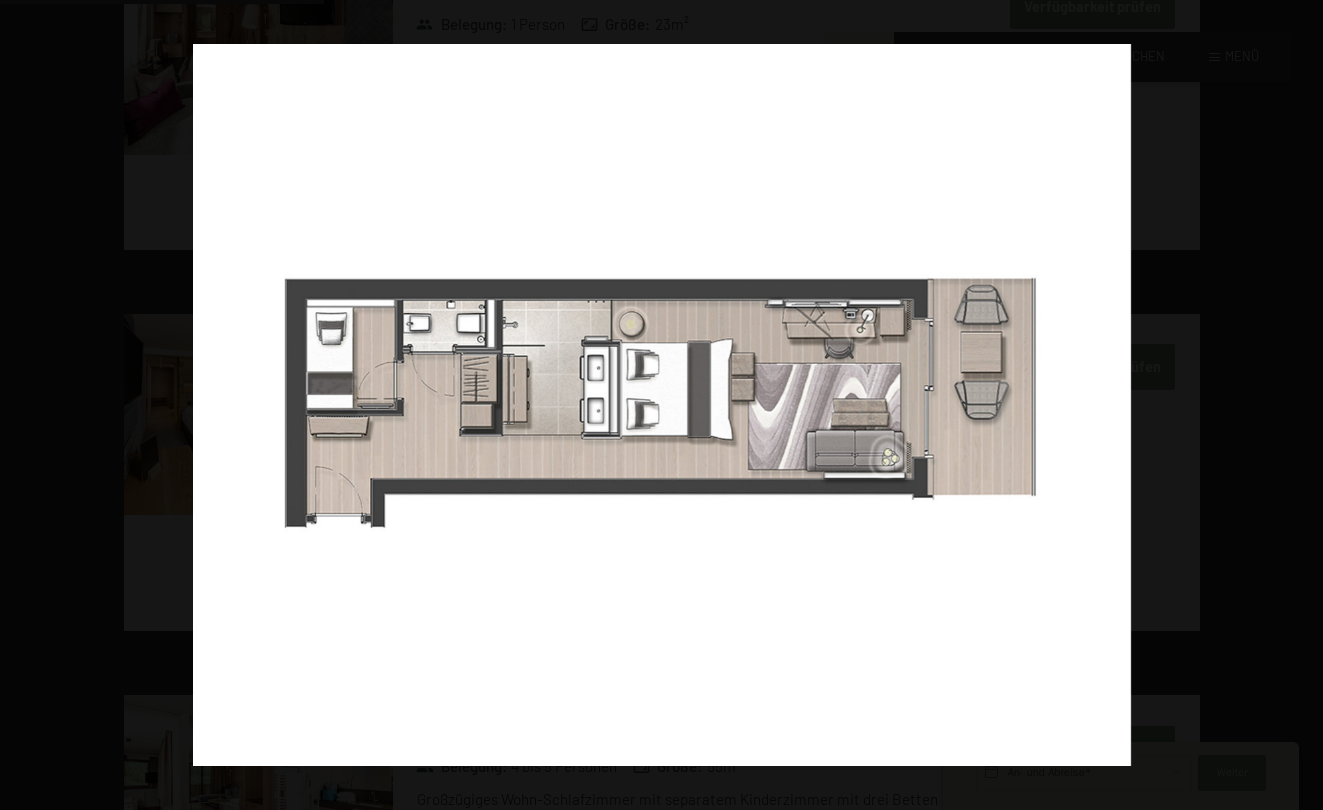 click at bounding box center (1288, 405) 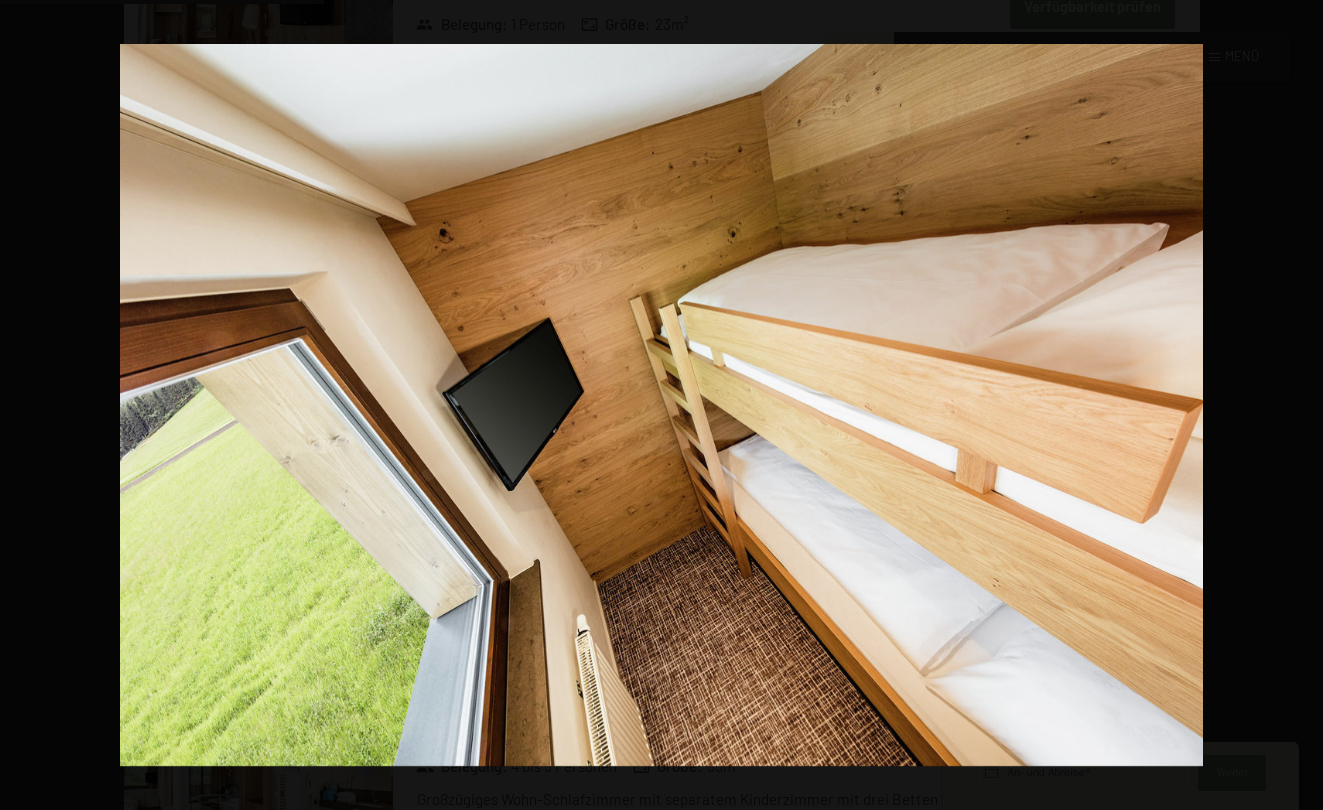 click at bounding box center (1288, 405) 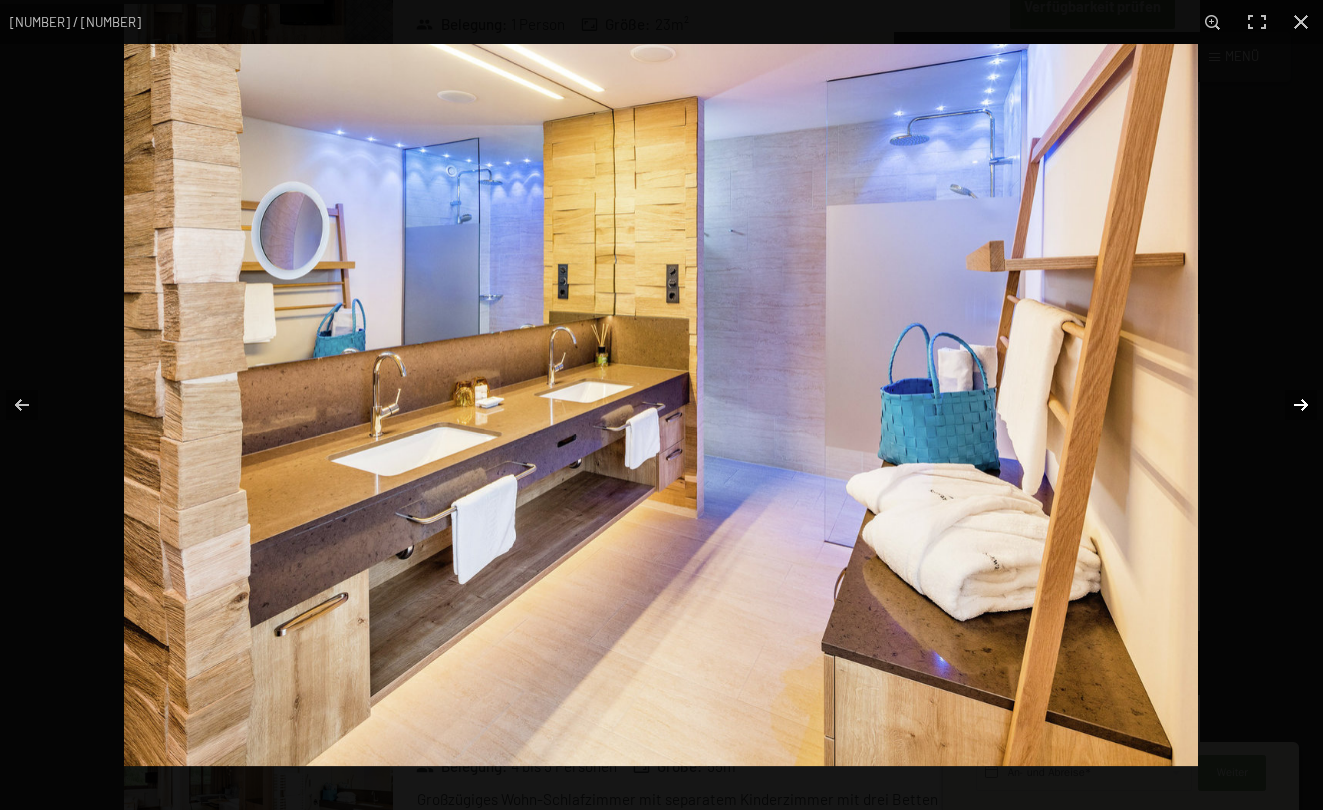click at bounding box center [1288, 405] 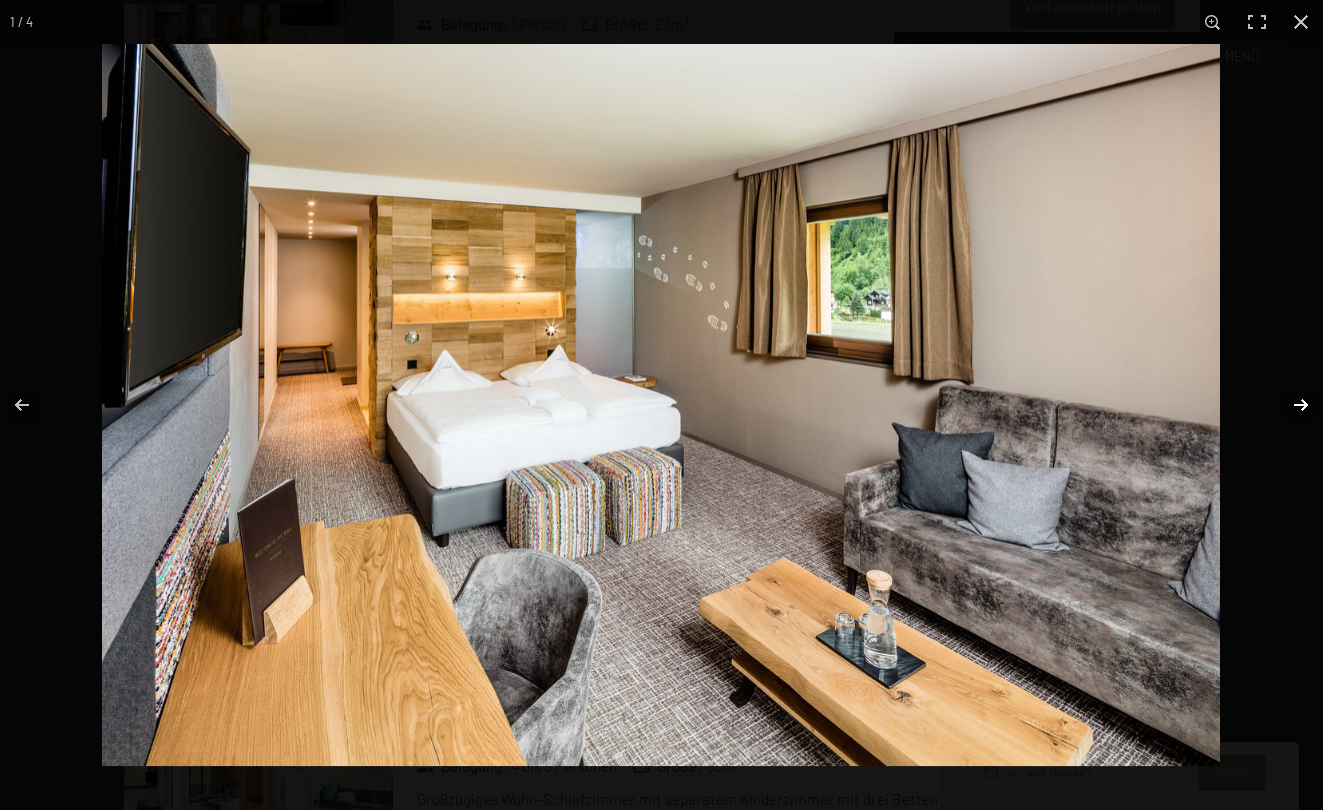 click at bounding box center [1288, 405] 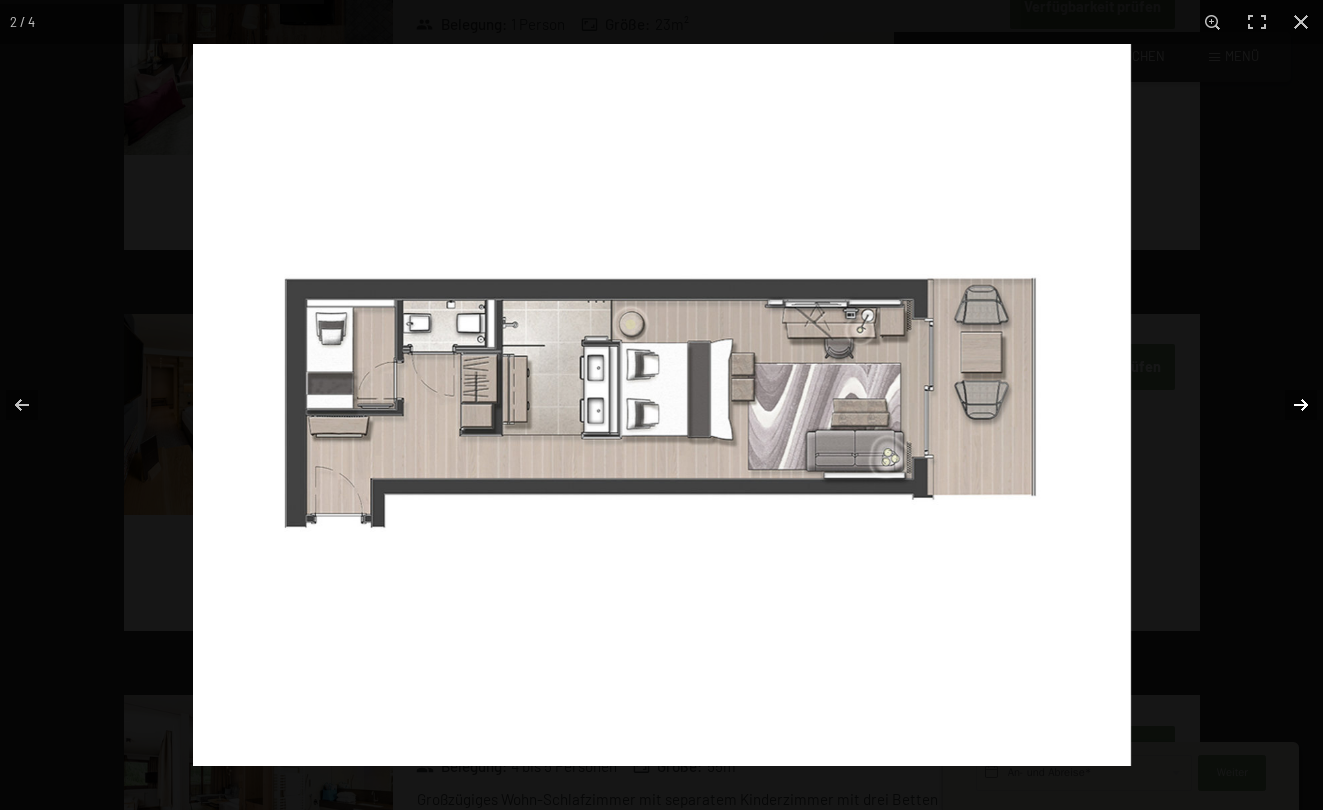 click at bounding box center (1288, 405) 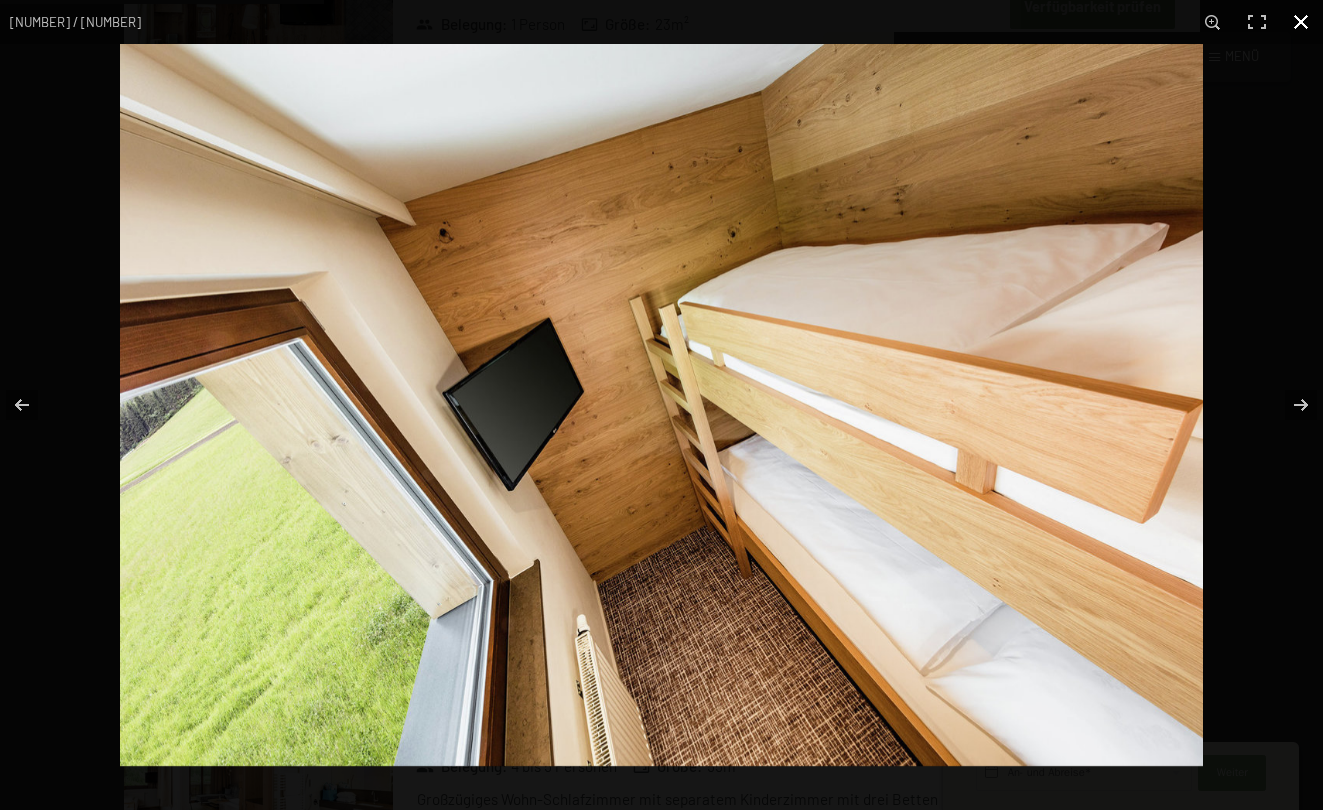 click at bounding box center [1301, 22] 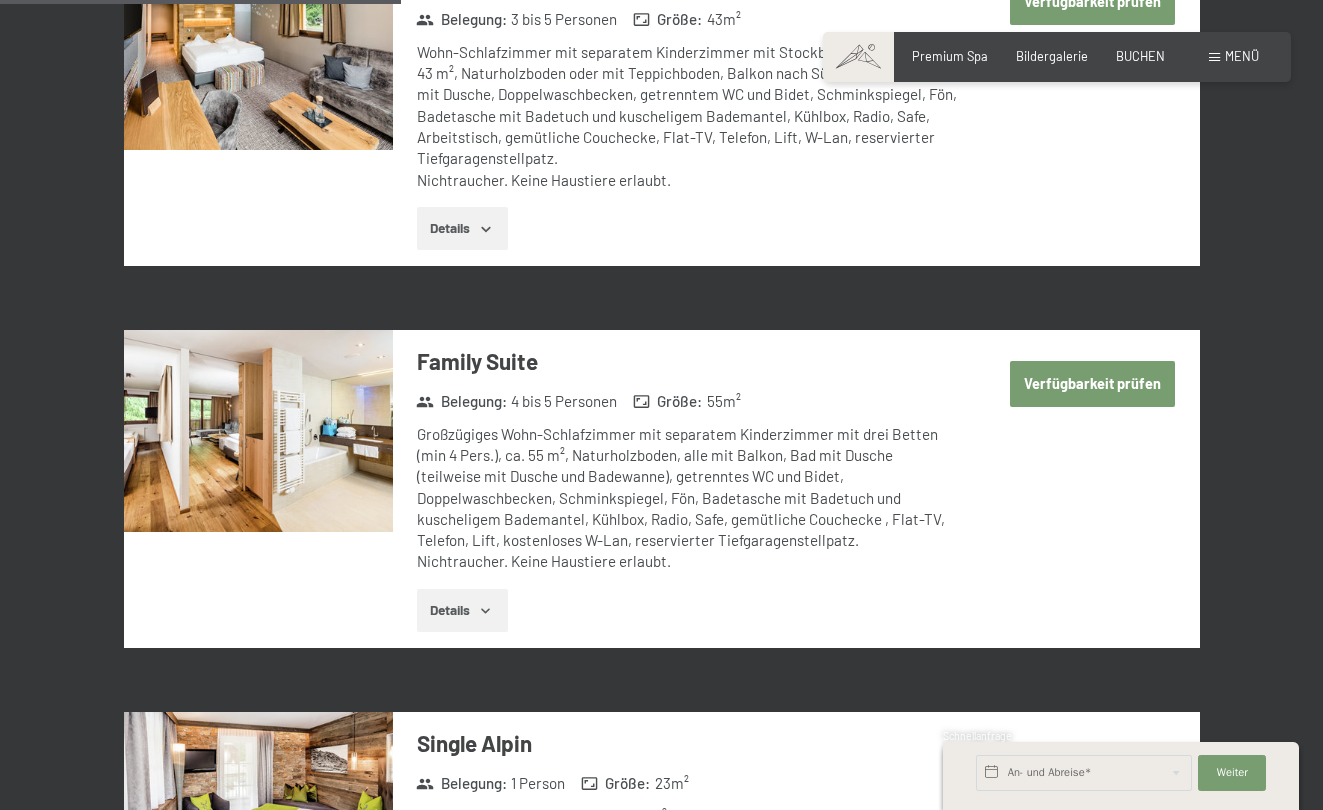 scroll, scrollTop: 1905, scrollLeft: 0, axis: vertical 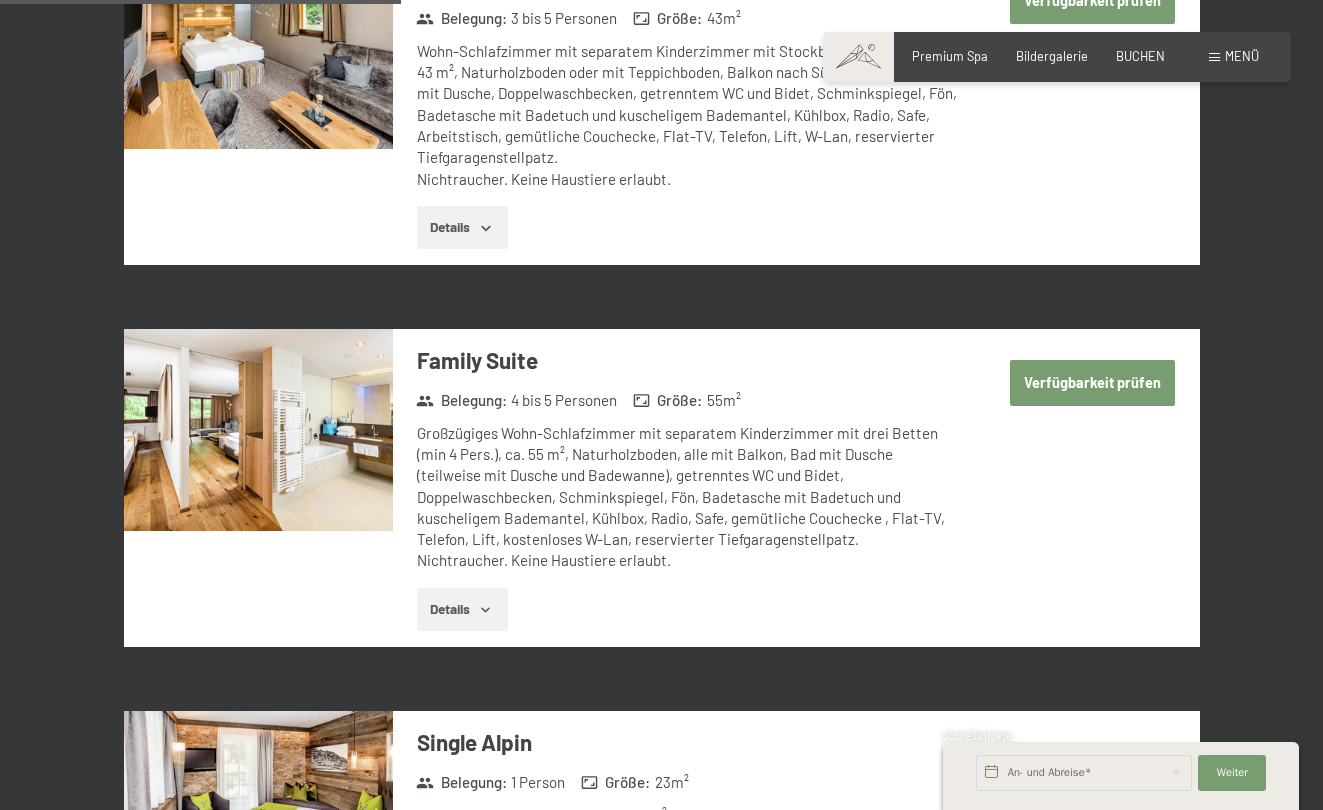 click at bounding box center (258, 430) 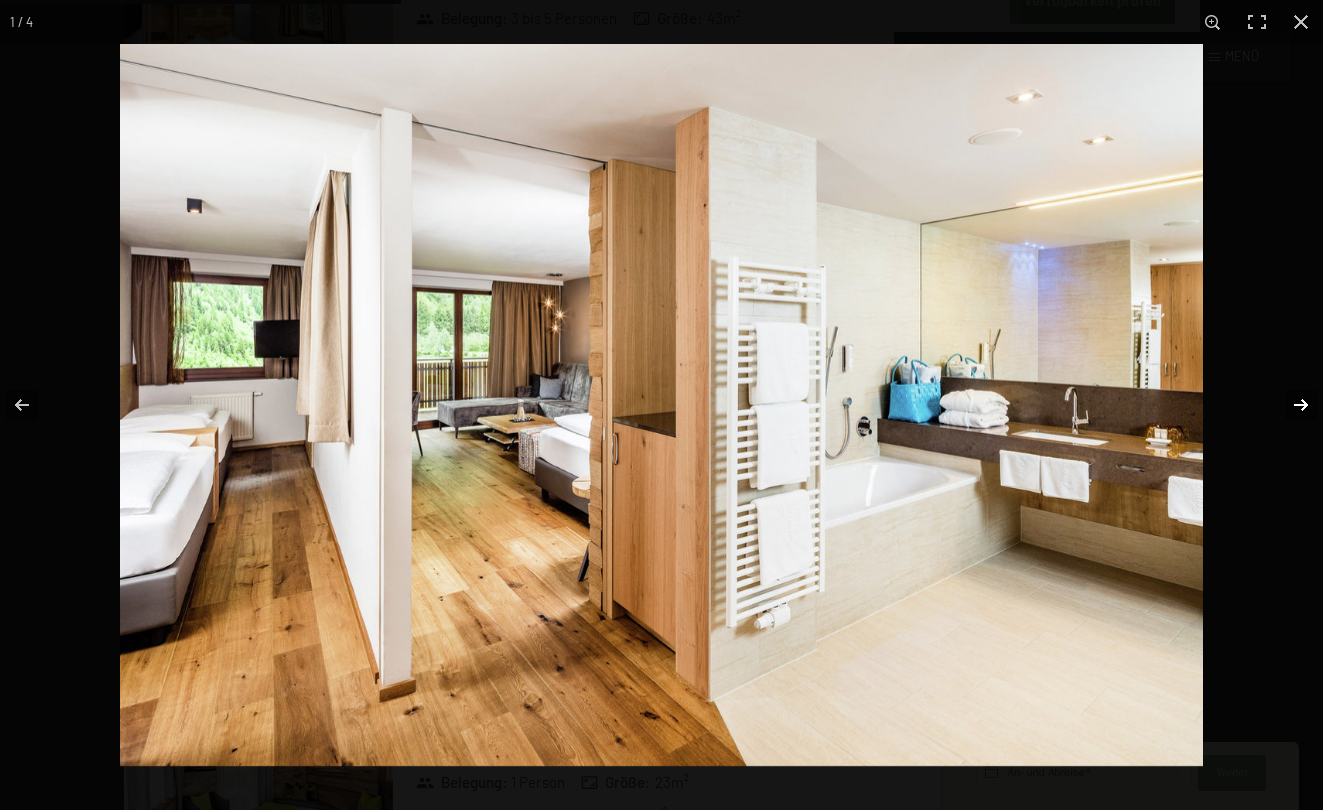 click at bounding box center (1288, 405) 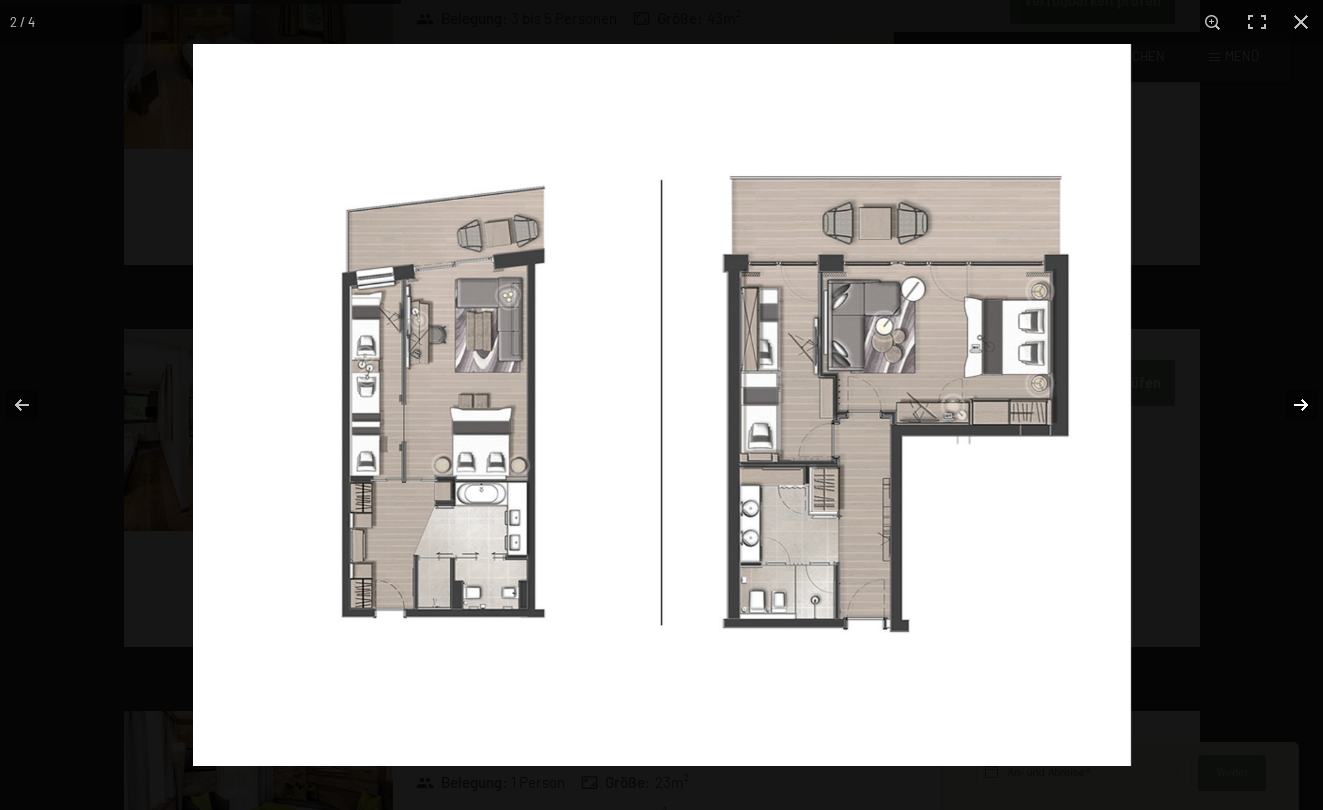 click at bounding box center [1288, 405] 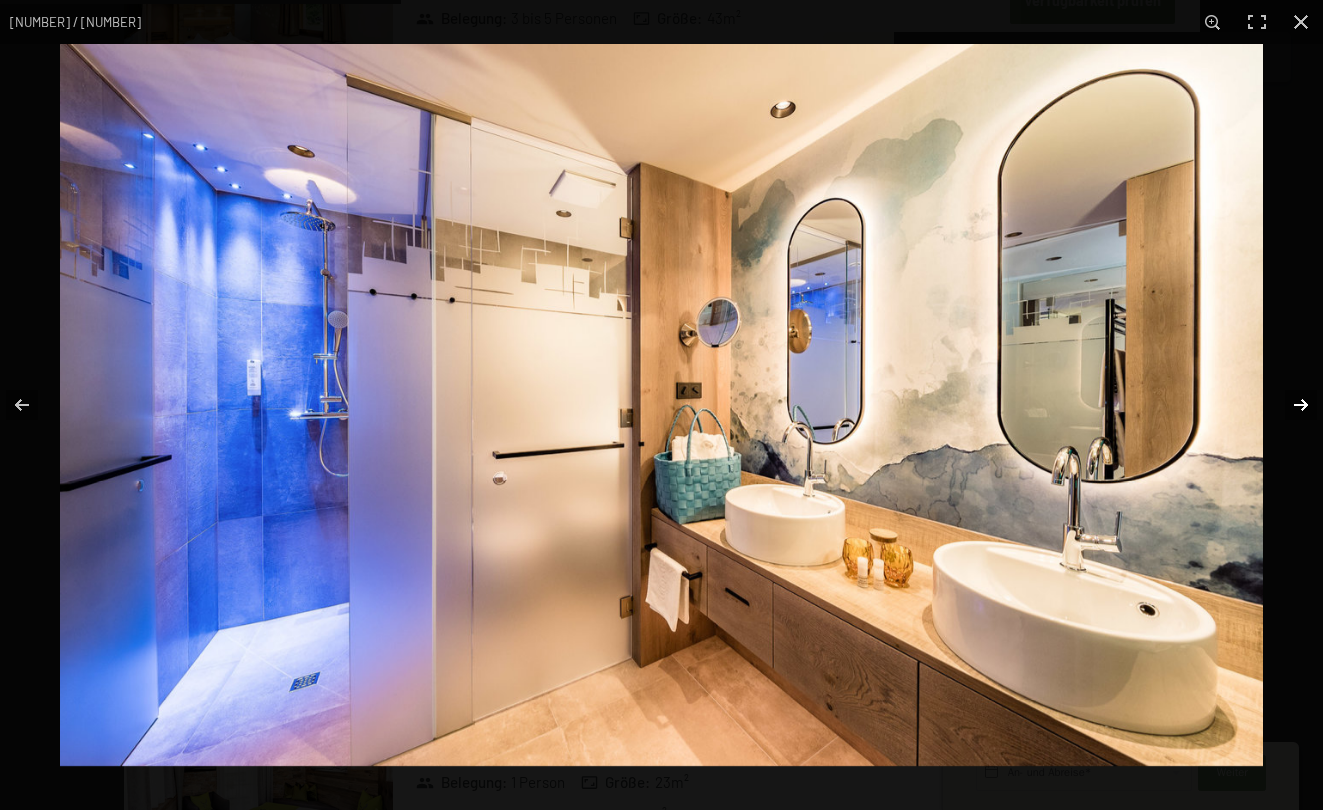 click at bounding box center [1288, 405] 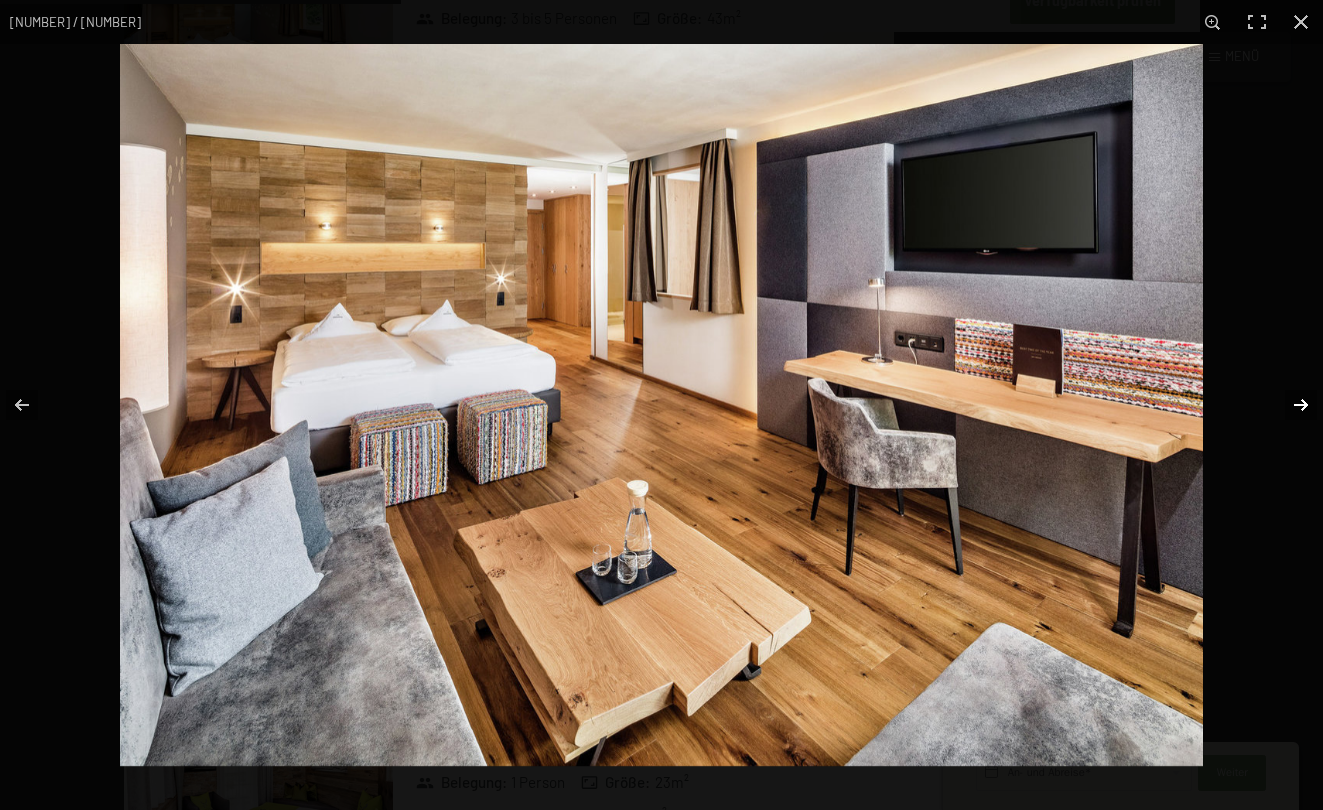 click at bounding box center (1288, 405) 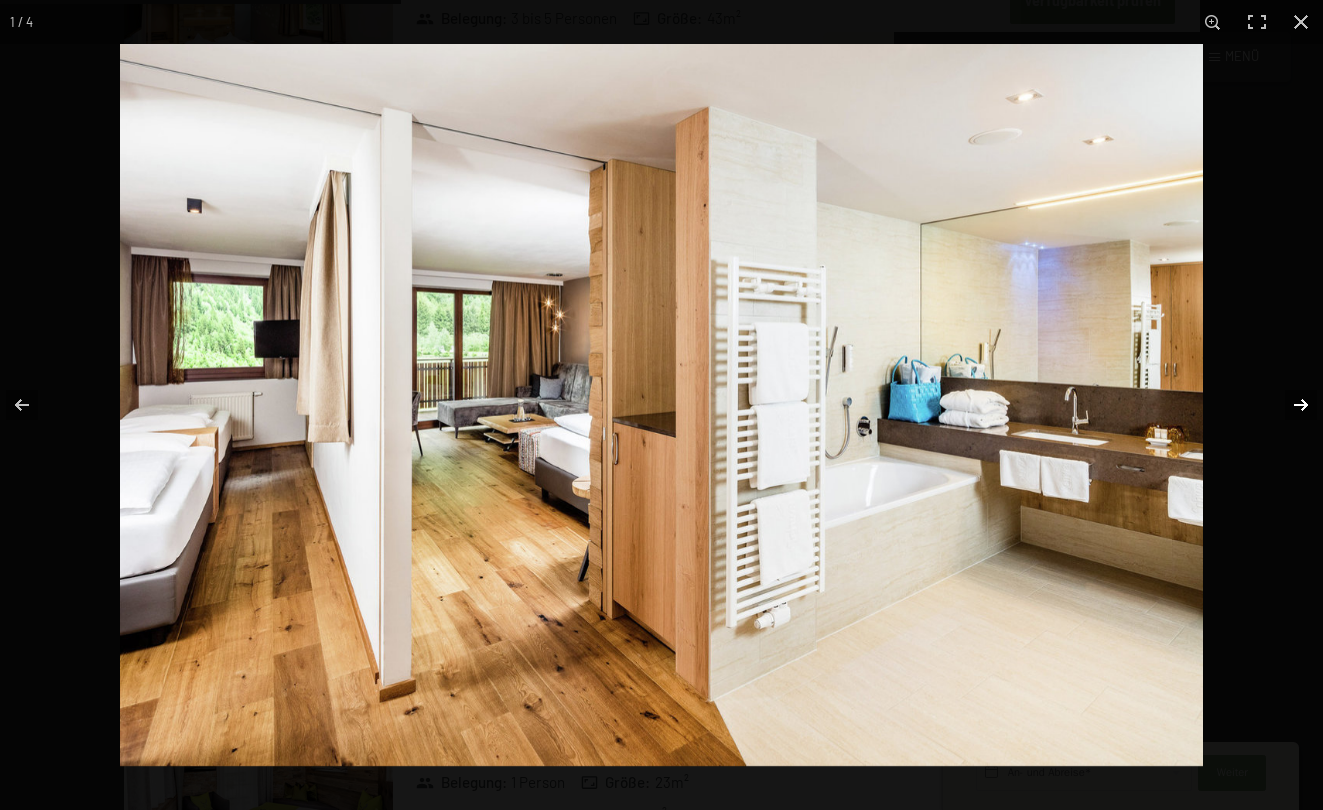 click at bounding box center [1288, 405] 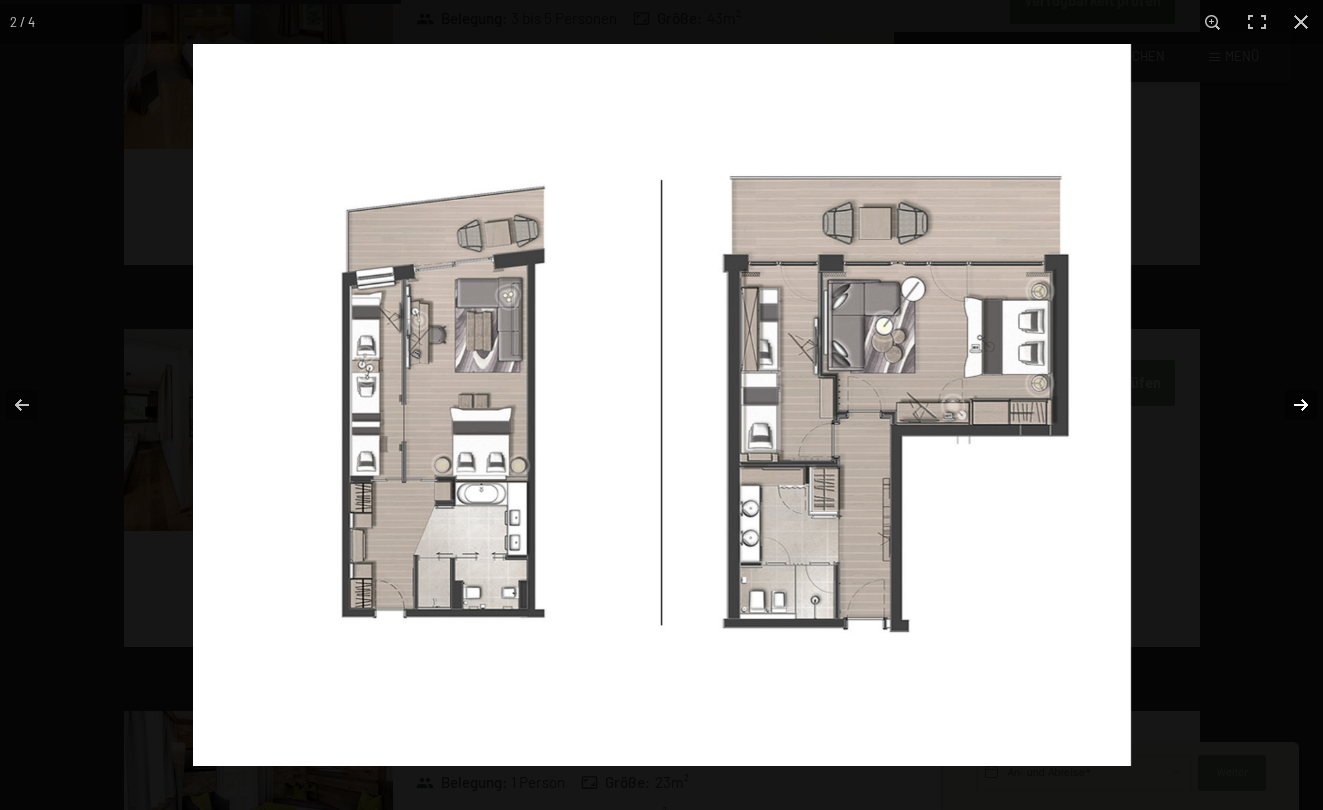 click at bounding box center [1288, 405] 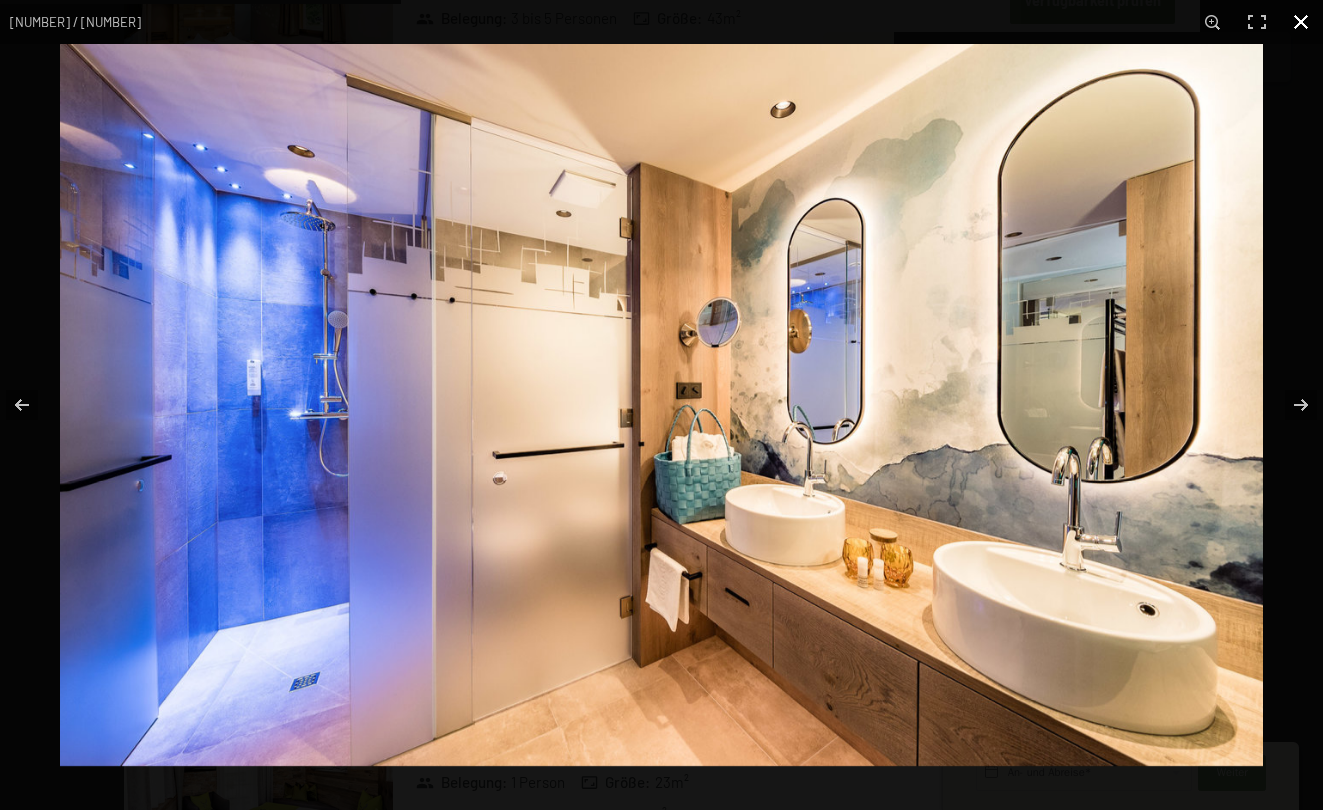 click at bounding box center (1301, 22) 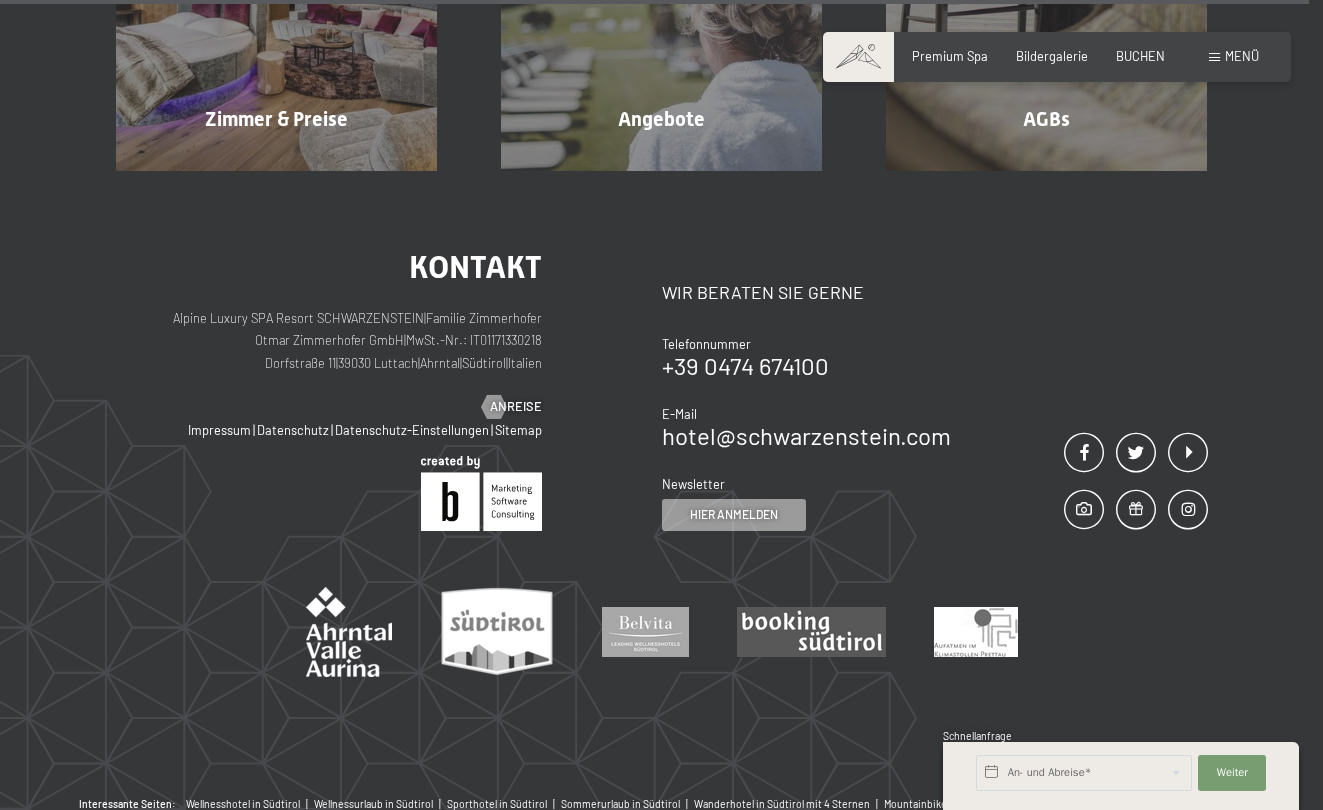 scroll, scrollTop: 6214, scrollLeft: 0, axis: vertical 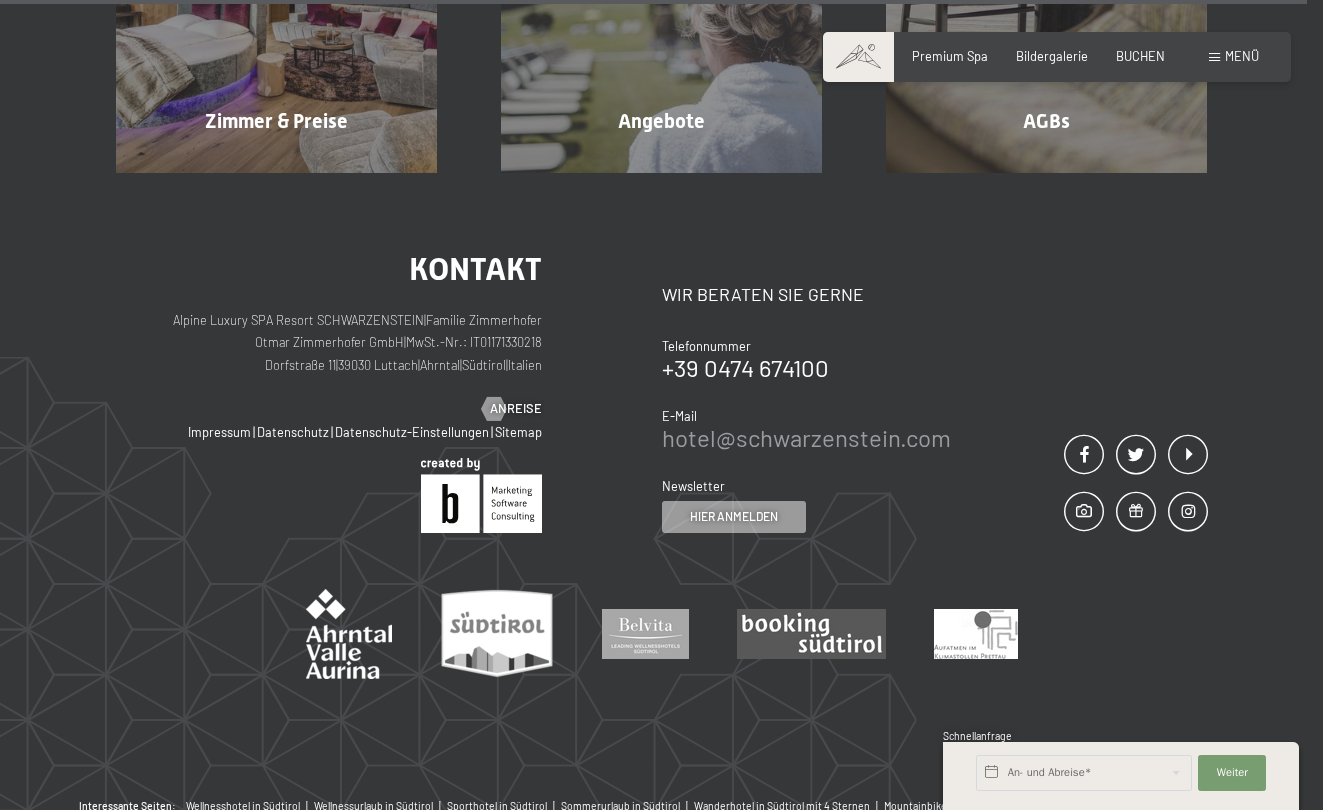 click on "hotel@ no-spam. schwarzenstein. no-spam. com" at bounding box center (806, 437) 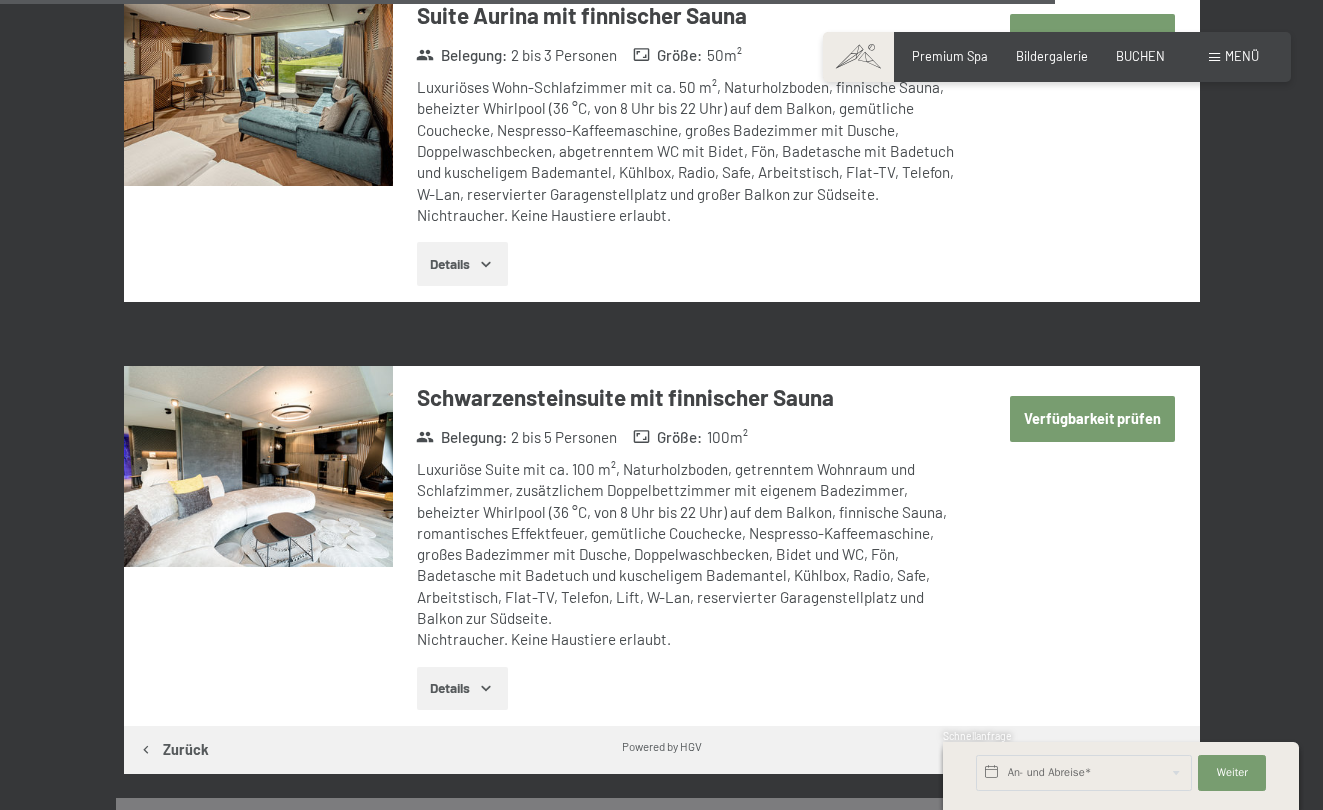 scroll, scrollTop: 5016, scrollLeft: 0, axis: vertical 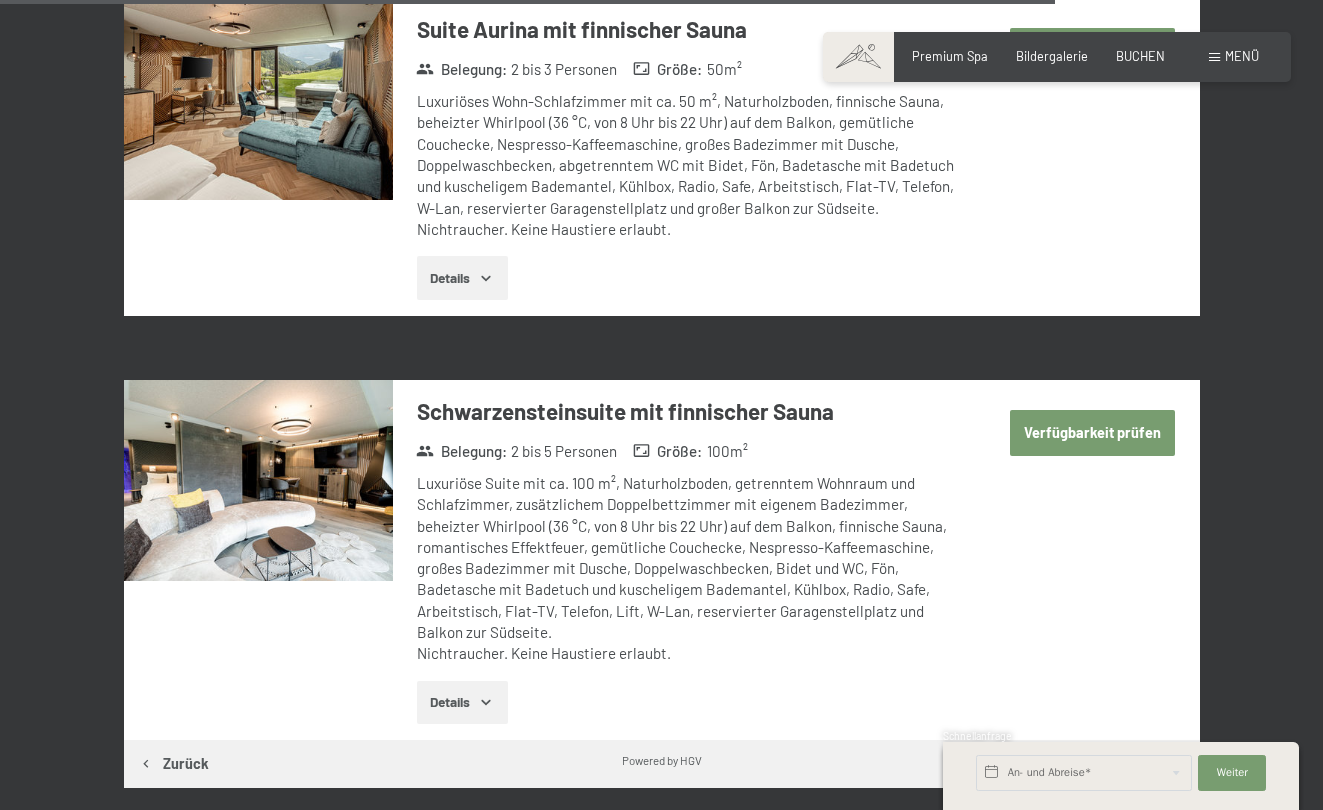 click at bounding box center [258, 481] 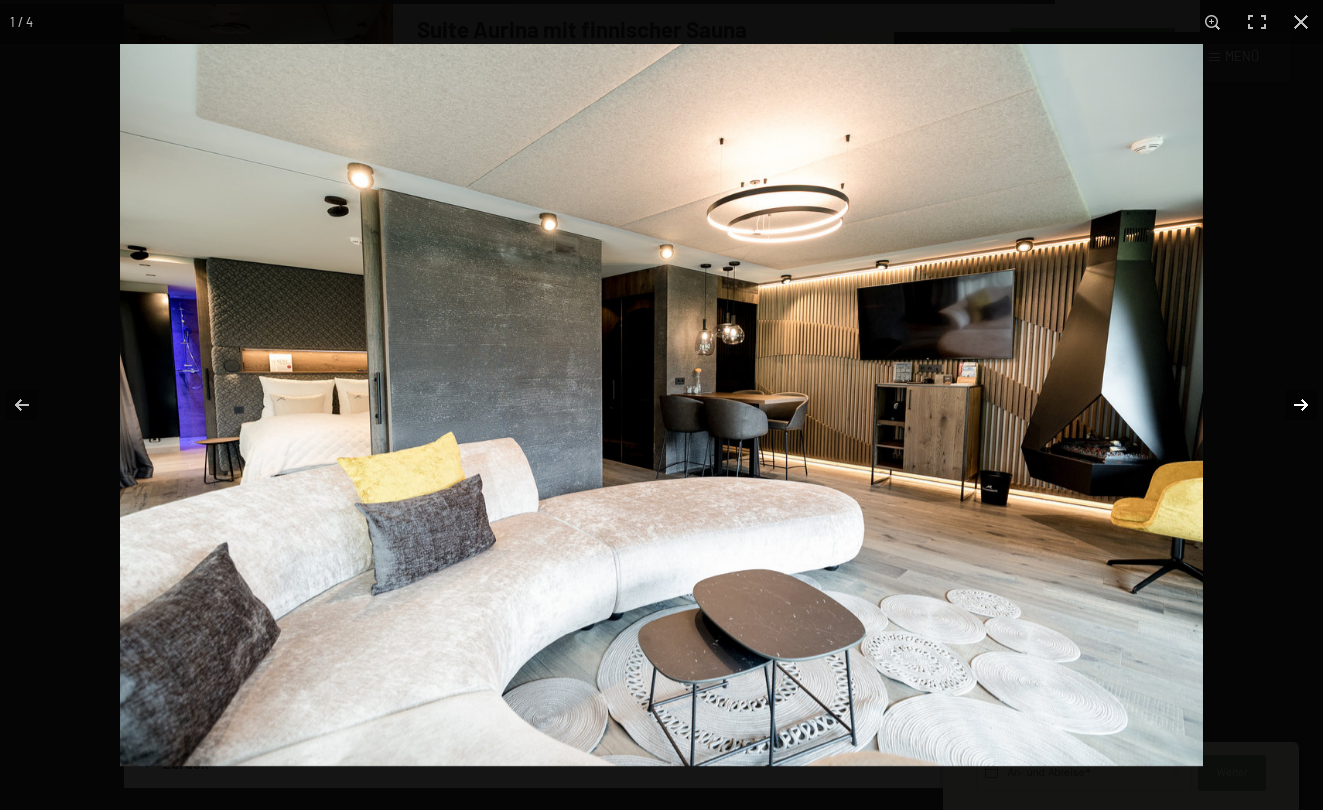 click at bounding box center [1288, 405] 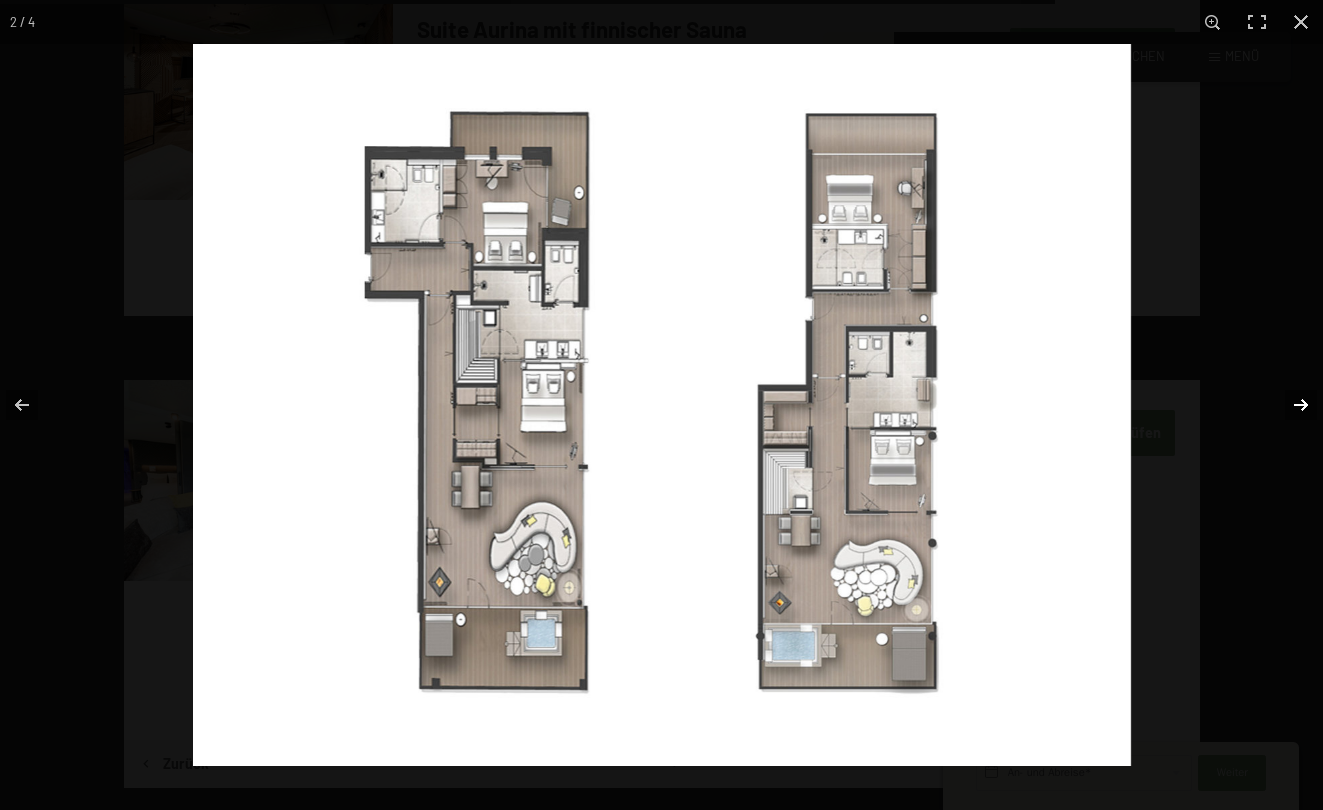 click at bounding box center (1288, 405) 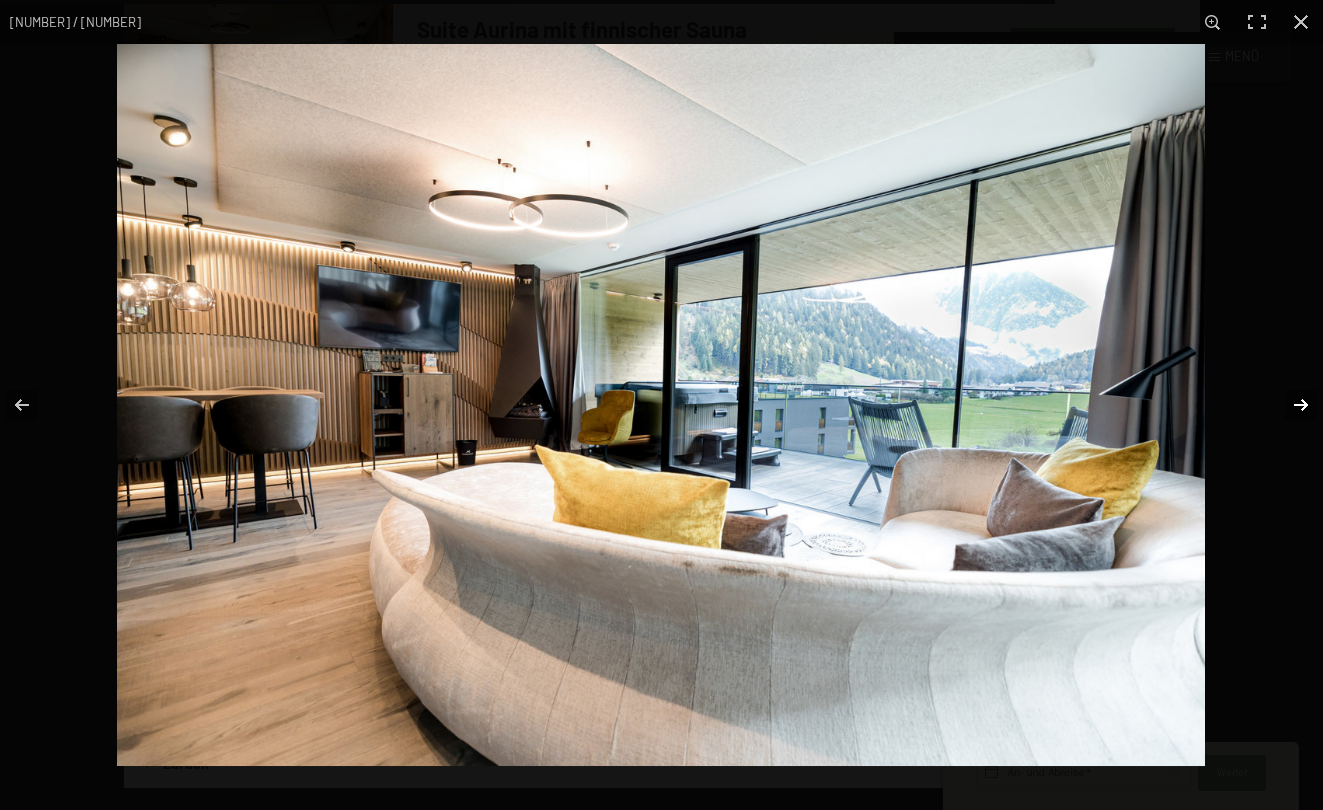 click at bounding box center (1288, 405) 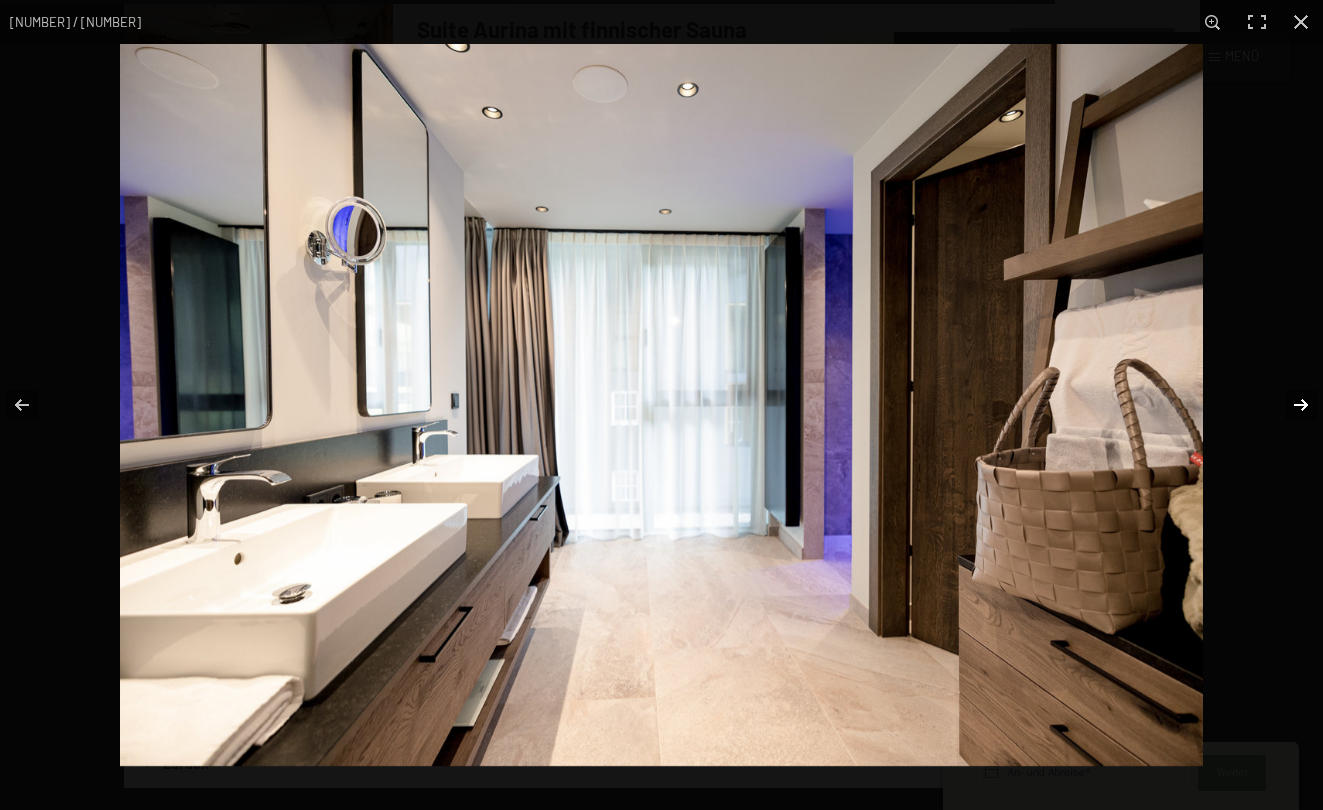 click at bounding box center [1288, 405] 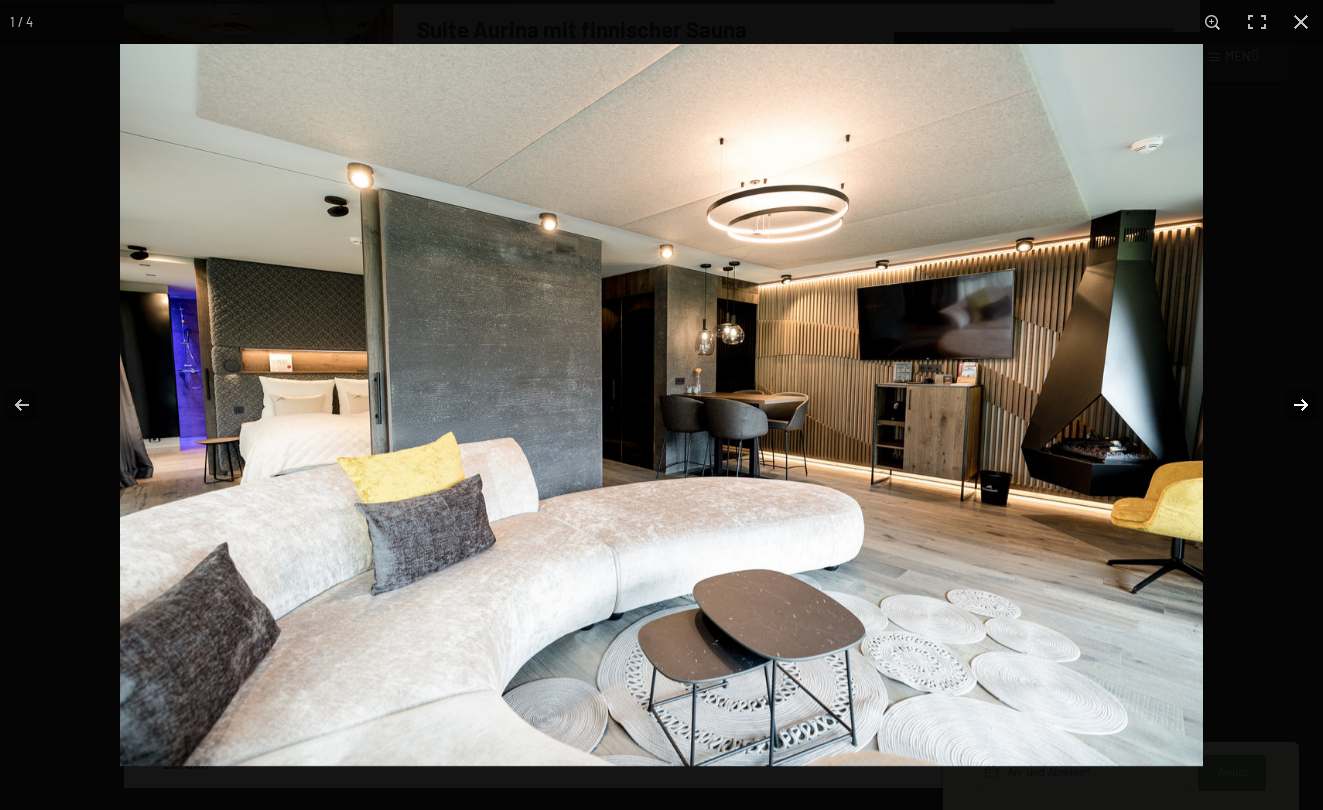 click at bounding box center (1288, 405) 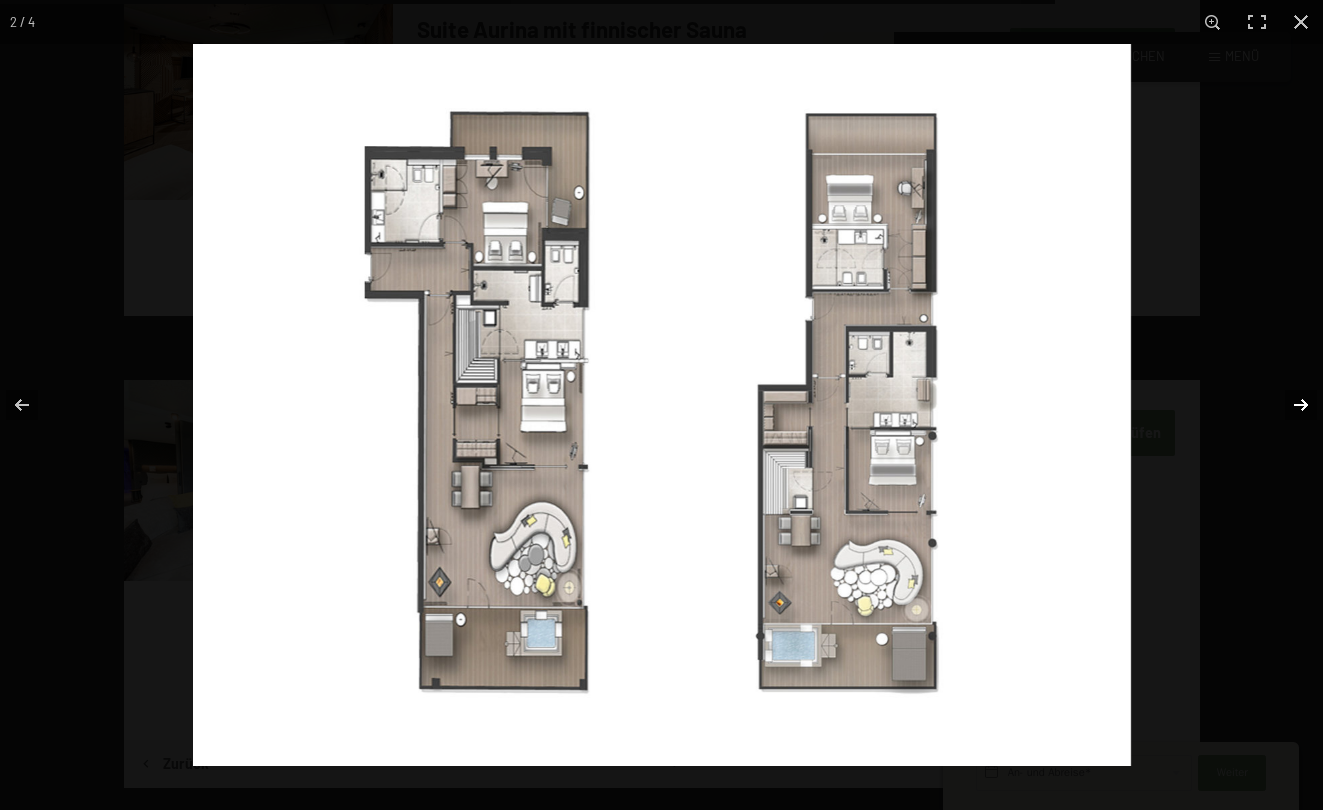 click at bounding box center [1288, 405] 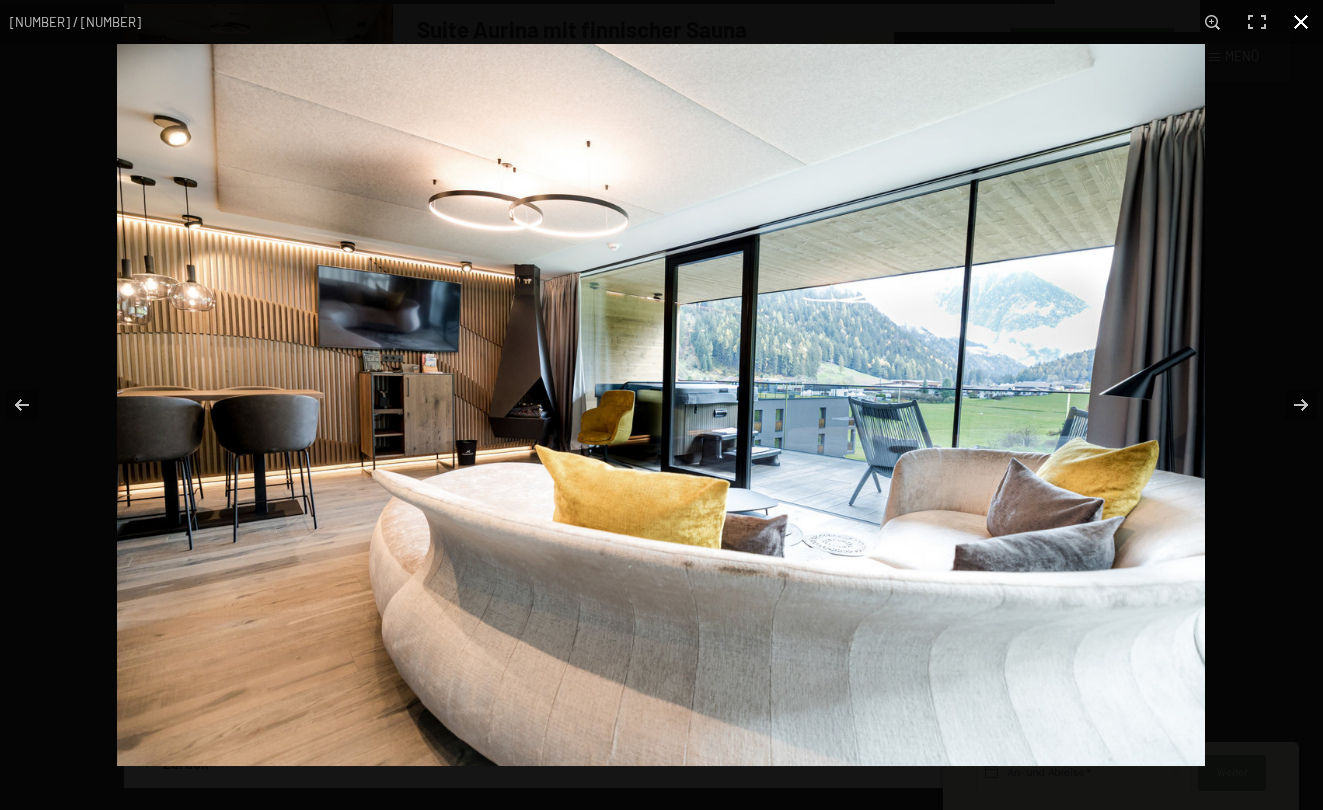 click at bounding box center (1301, 22) 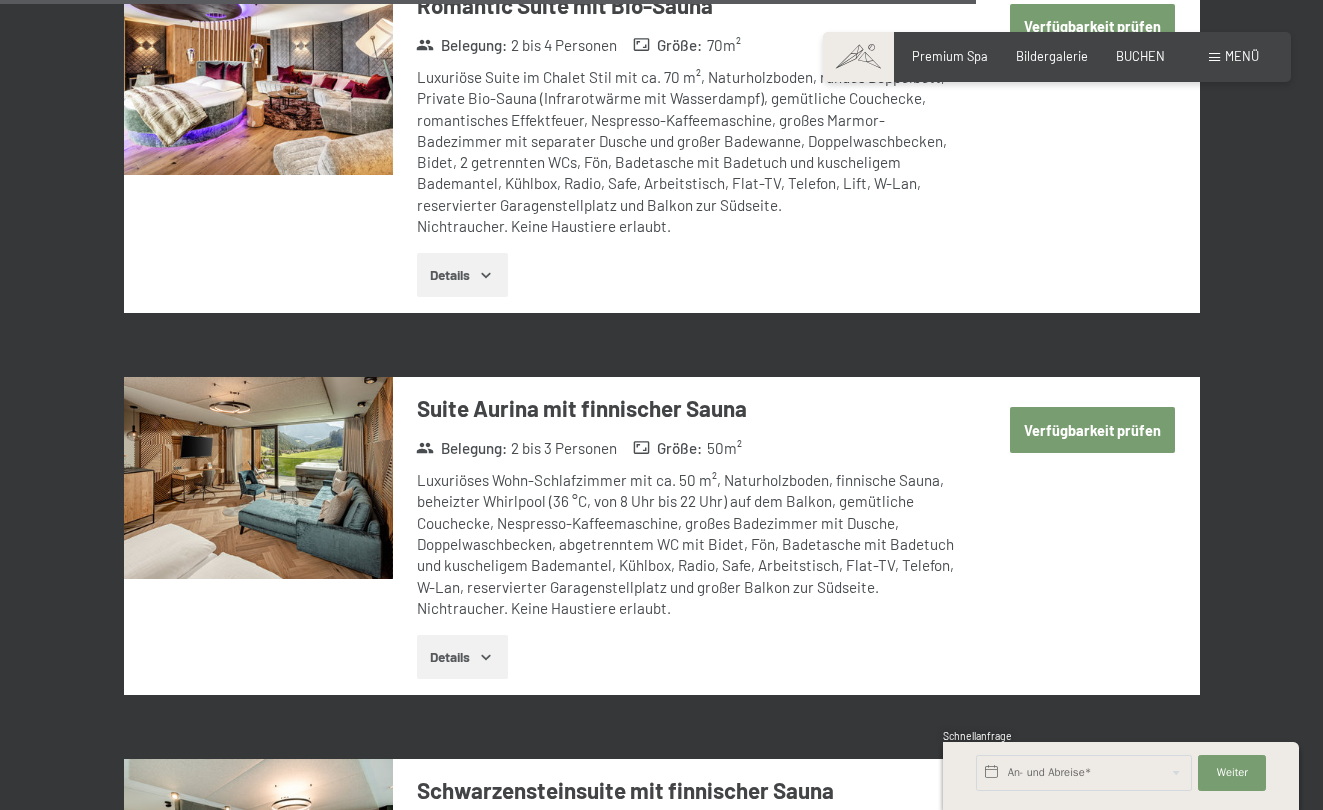 scroll, scrollTop: 4633, scrollLeft: 0, axis: vertical 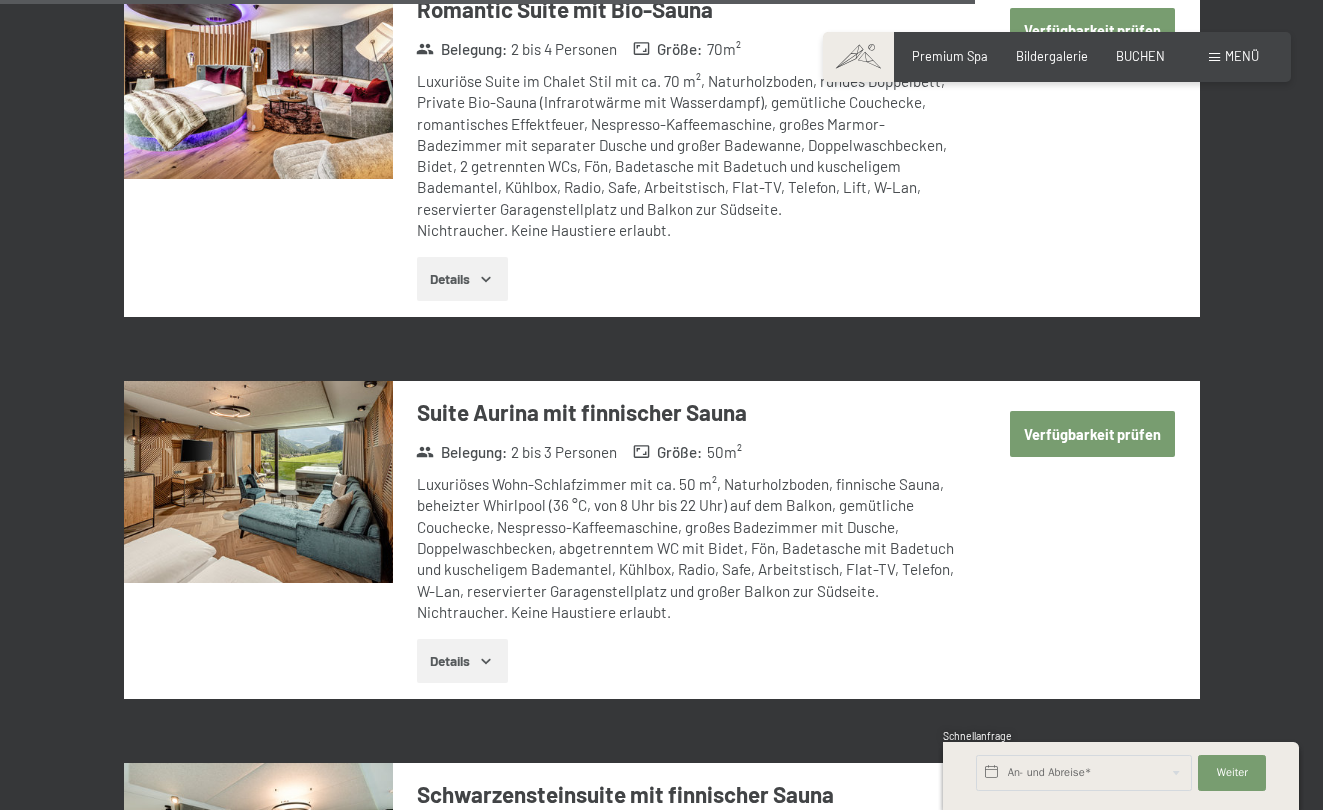 click at bounding box center (258, 482) 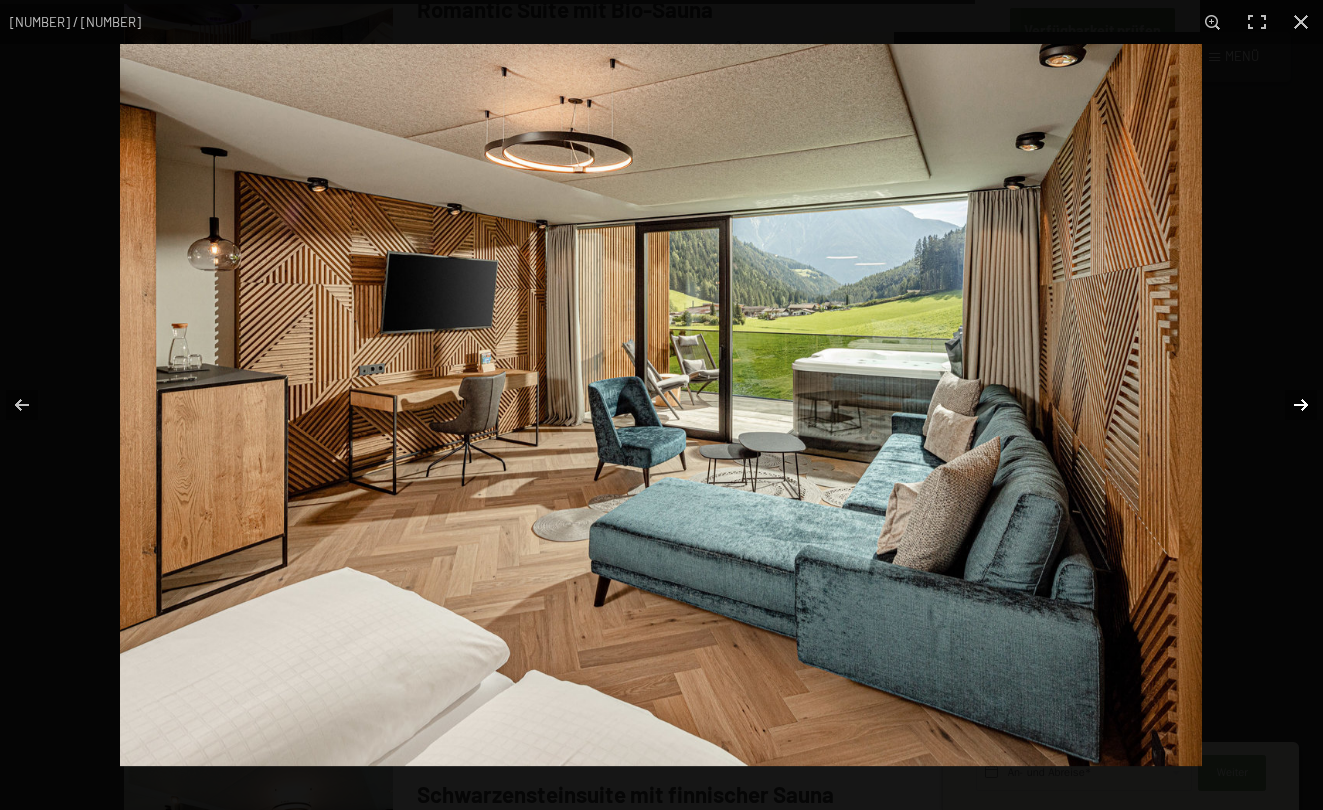 click at bounding box center (1288, 405) 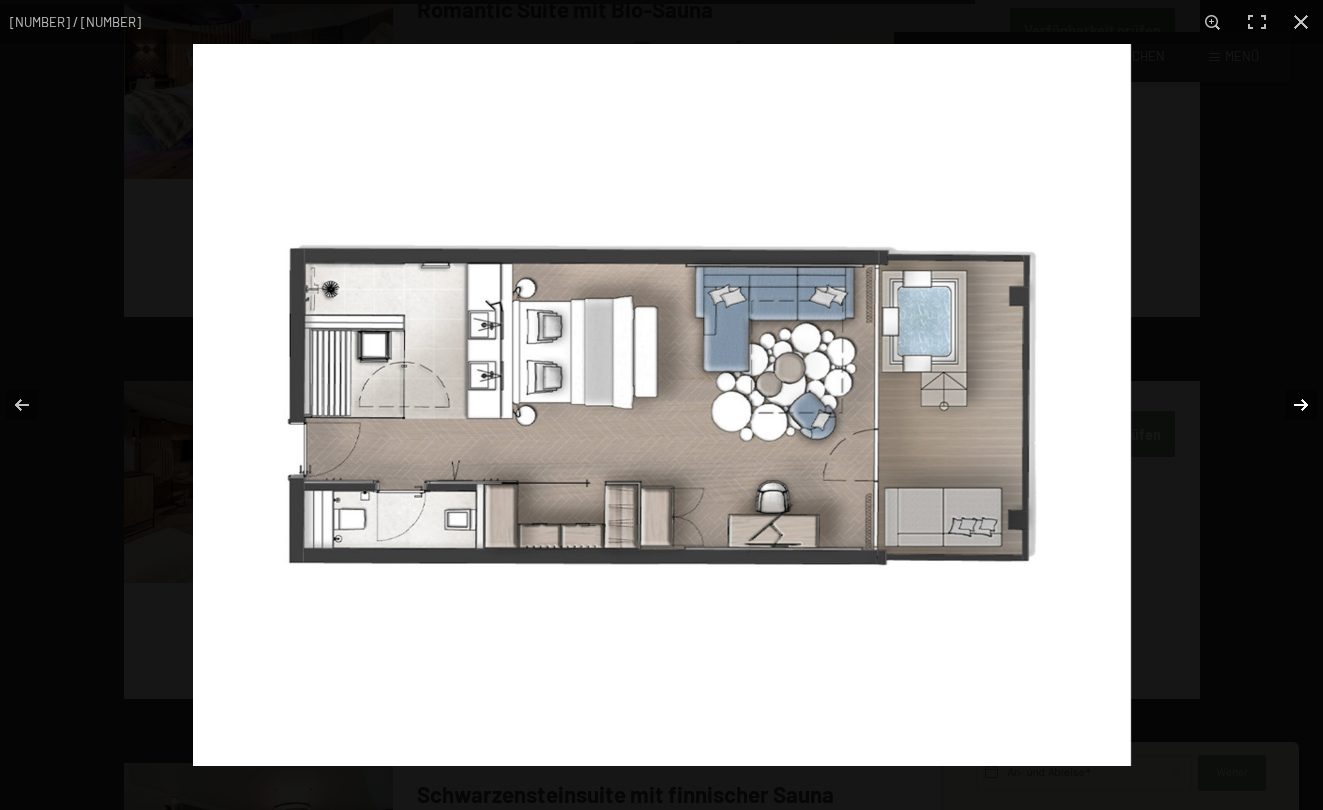 click at bounding box center [1288, 405] 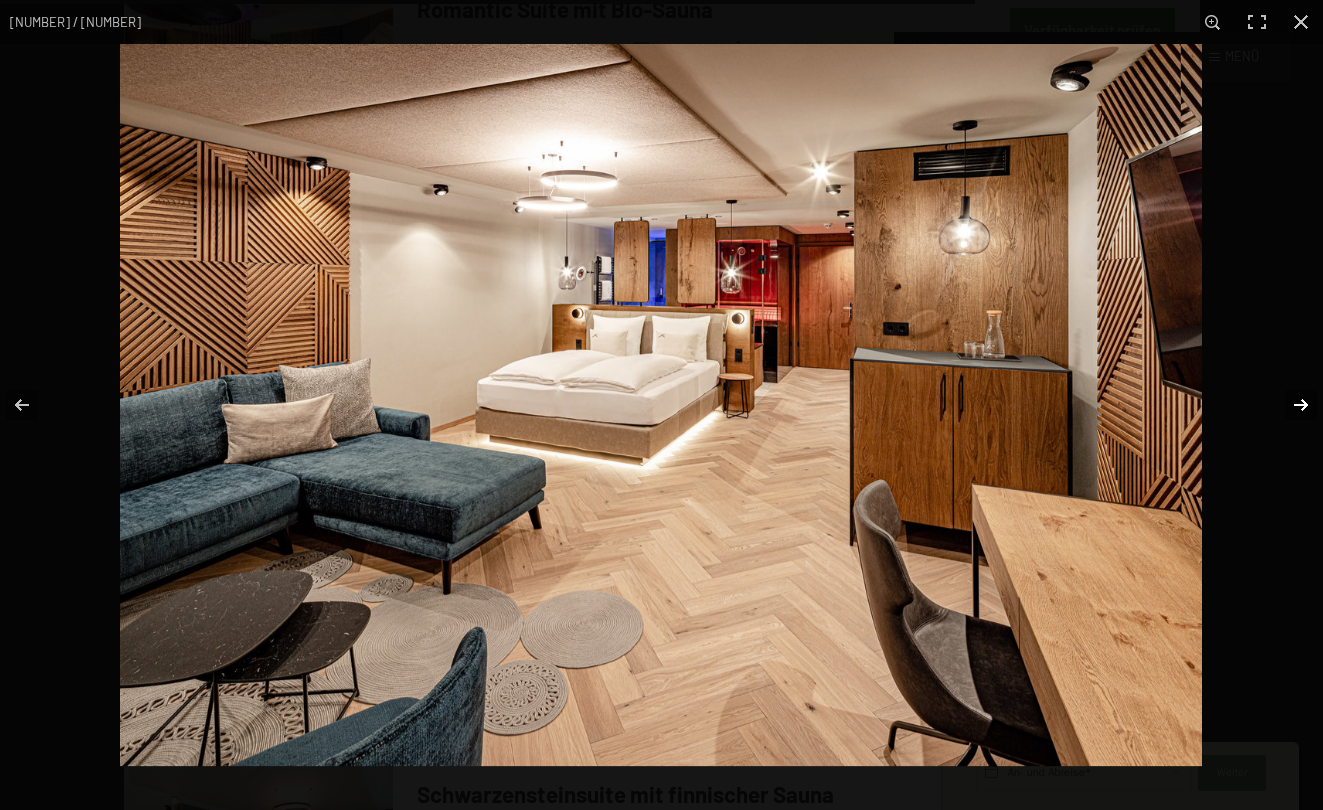 click at bounding box center (1288, 405) 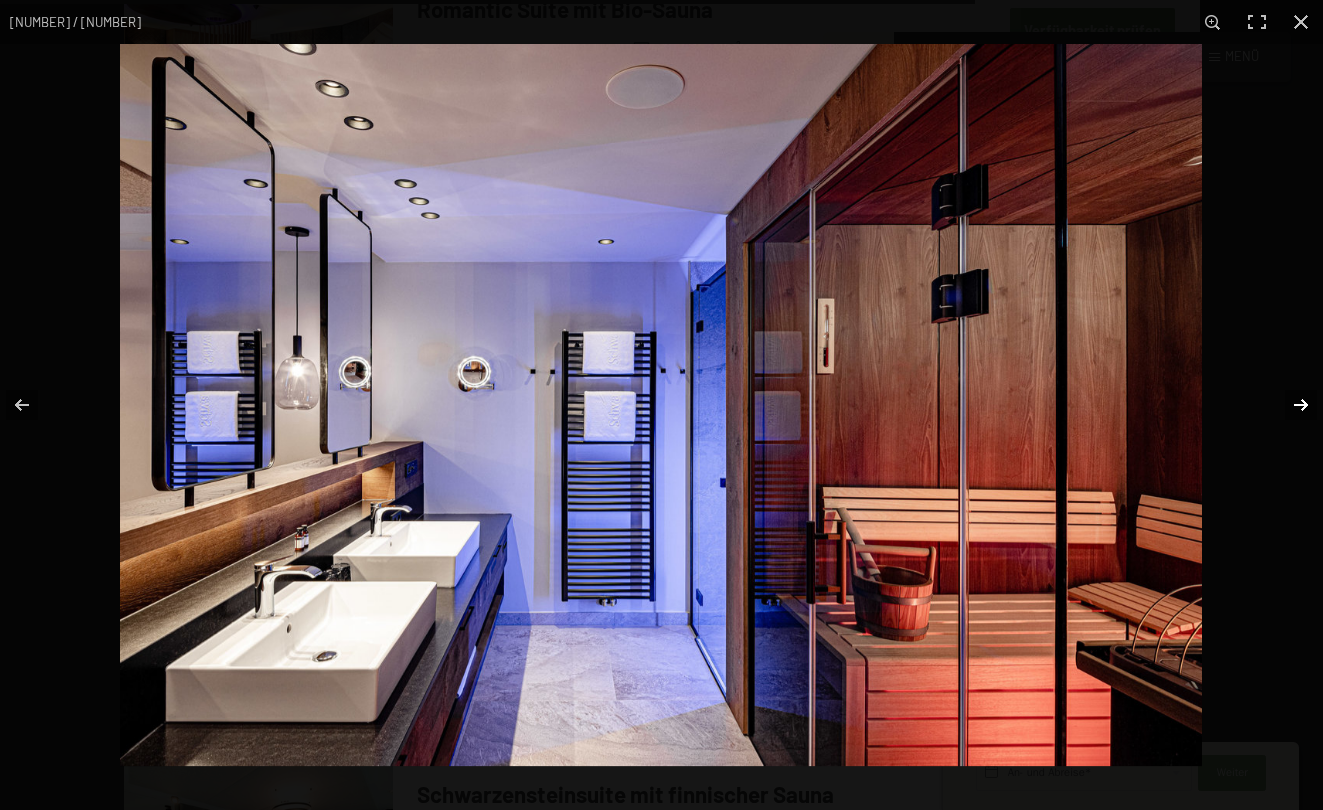 click at bounding box center (1288, 405) 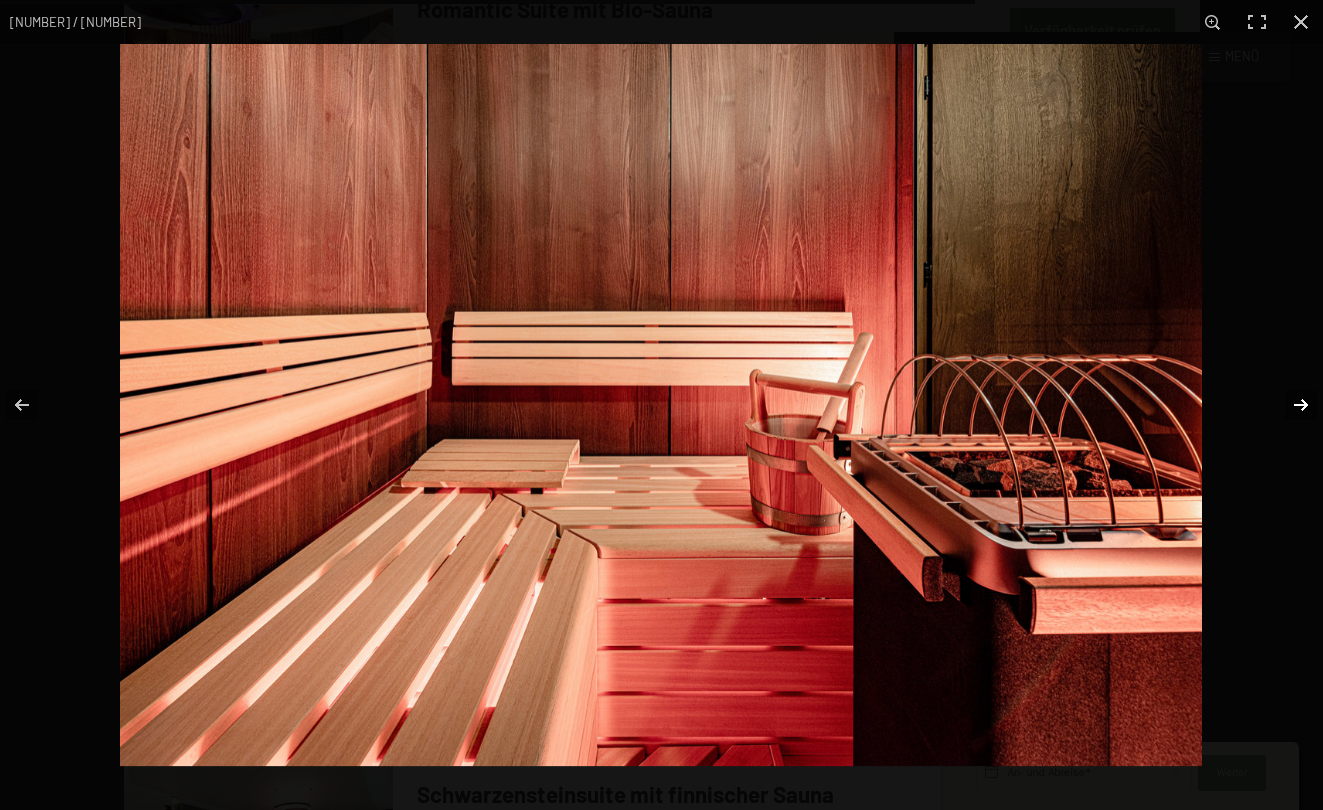 click at bounding box center (1288, 405) 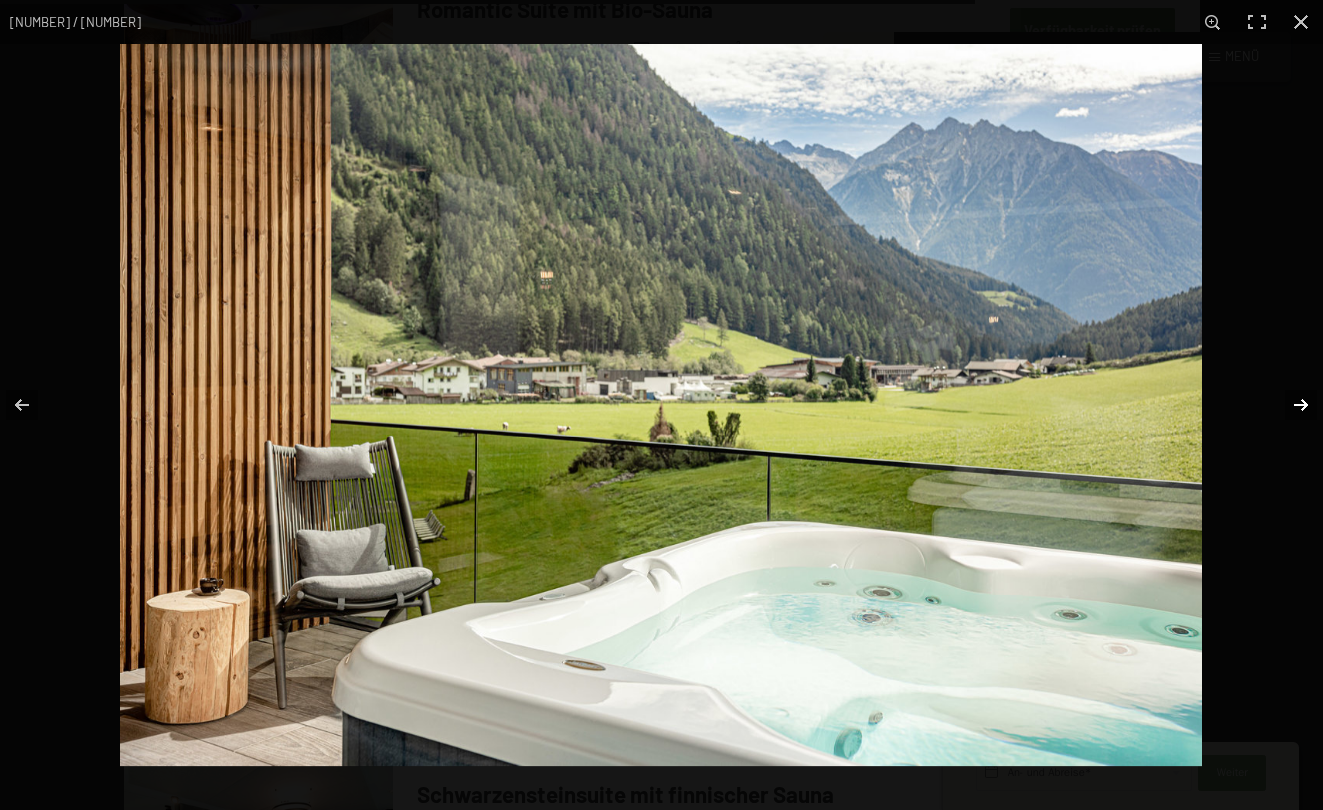 click at bounding box center (1288, 405) 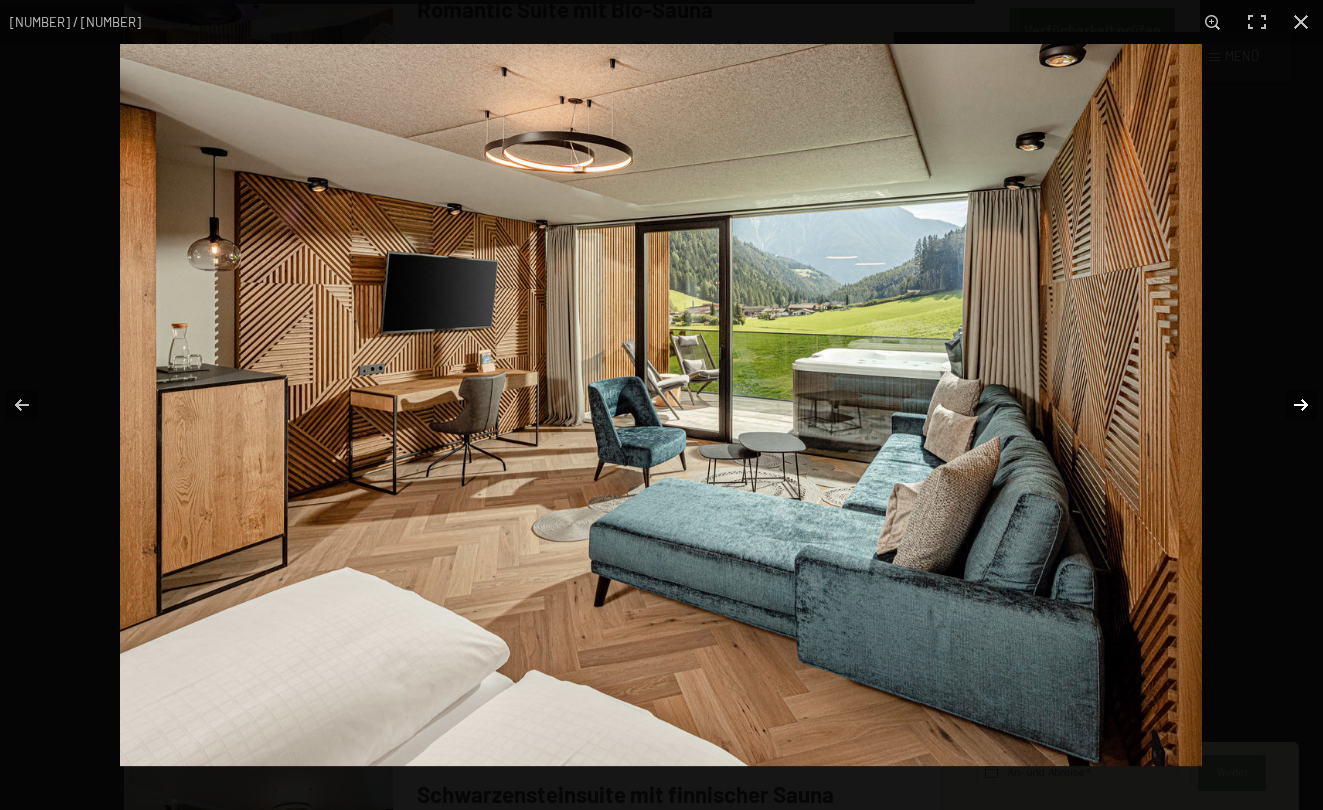 click at bounding box center (1288, 405) 